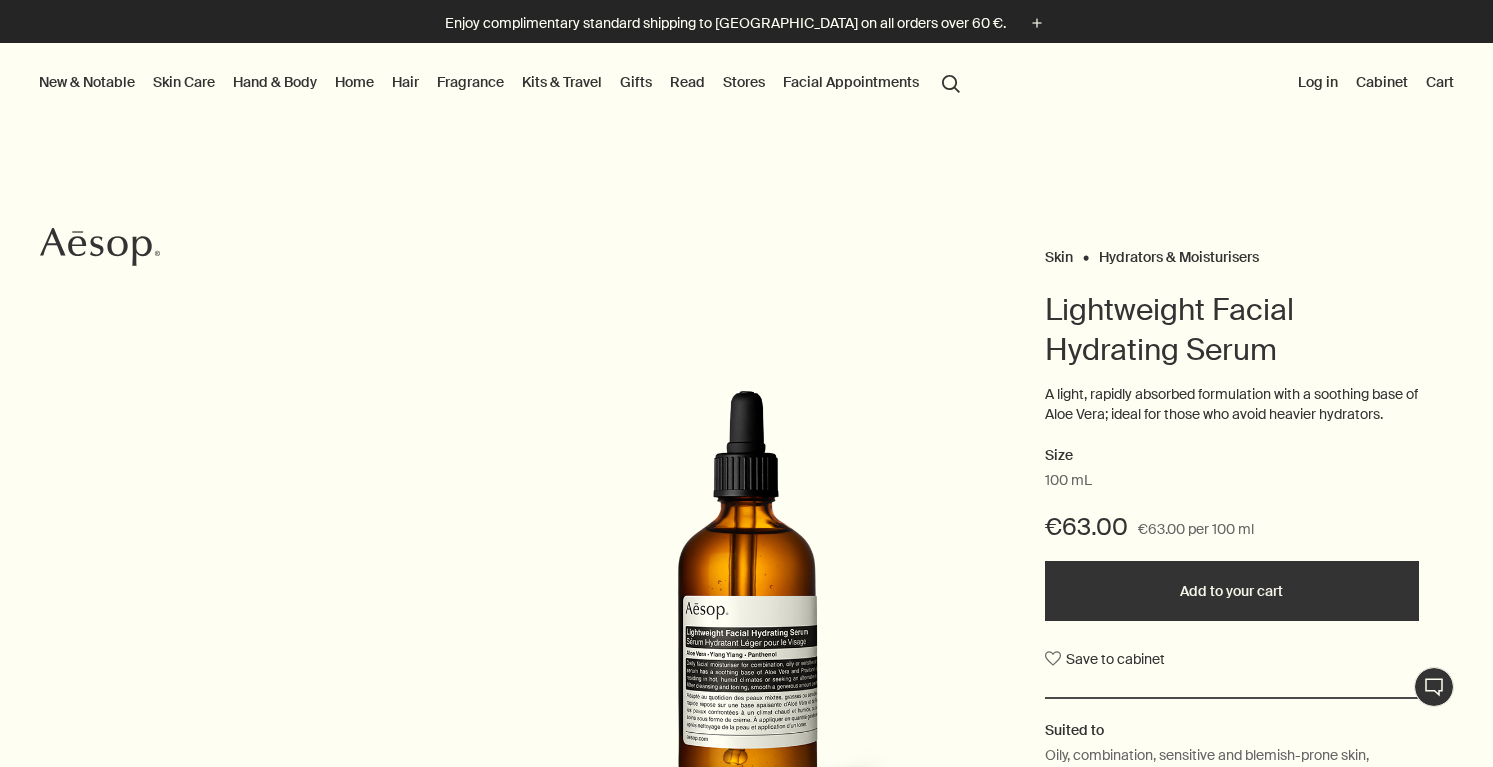 scroll, scrollTop: 0, scrollLeft: 0, axis: both 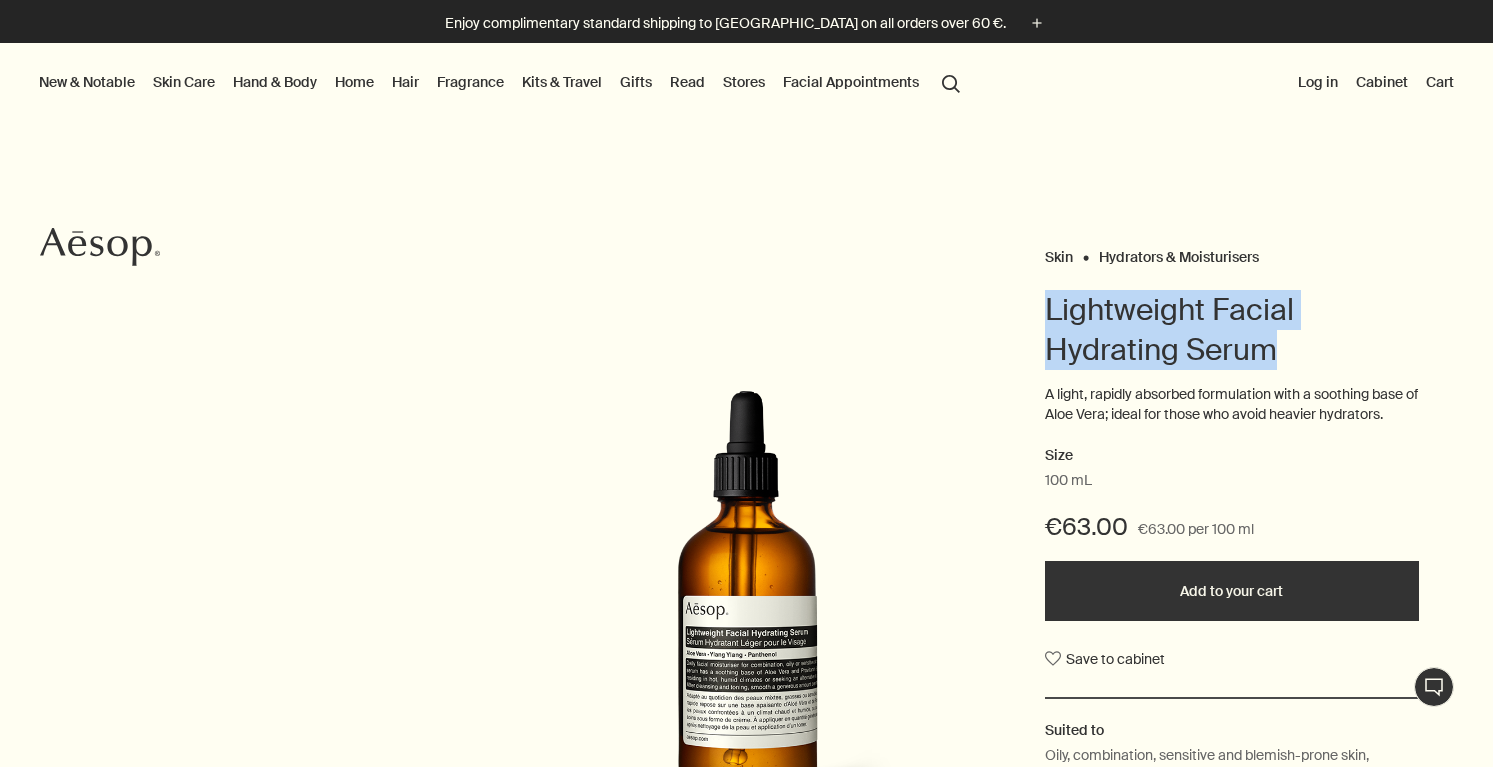 drag, startPoint x: 1046, startPoint y: 316, endPoint x: 1276, endPoint y: 358, distance: 233.80333 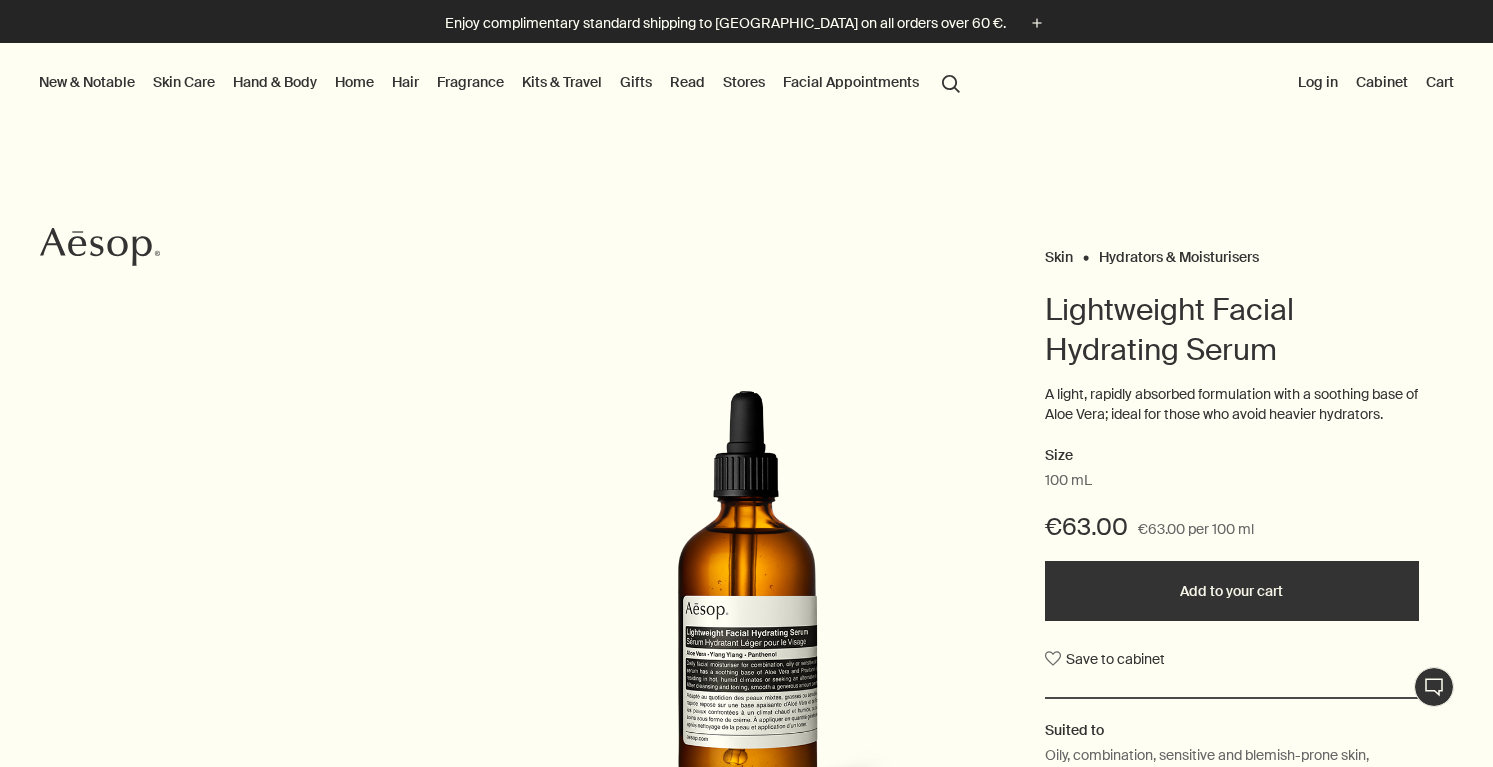 click on "Skin Hydrators & Moisturisers Lightweight Facial Hydrating Serum A light, rapidly absorbed formulation with a soothing base of Aloe Vera; ideal for those who avoid heavier hydrators. Size 100 mL €63.00 €63.00   per   100   ml   Add to your cart Save to cabinet Suited to
Oily, combination, sensitive and blemish-prone skin, summer, warm or humid climates Skin feel Smooth and hydrated with a light finish
Key ingredients plusAndCloseWithCircle Aloe Vera, Ylang Ylang, Panthenol (Provitamin B₅)" at bounding box center [746, 617] 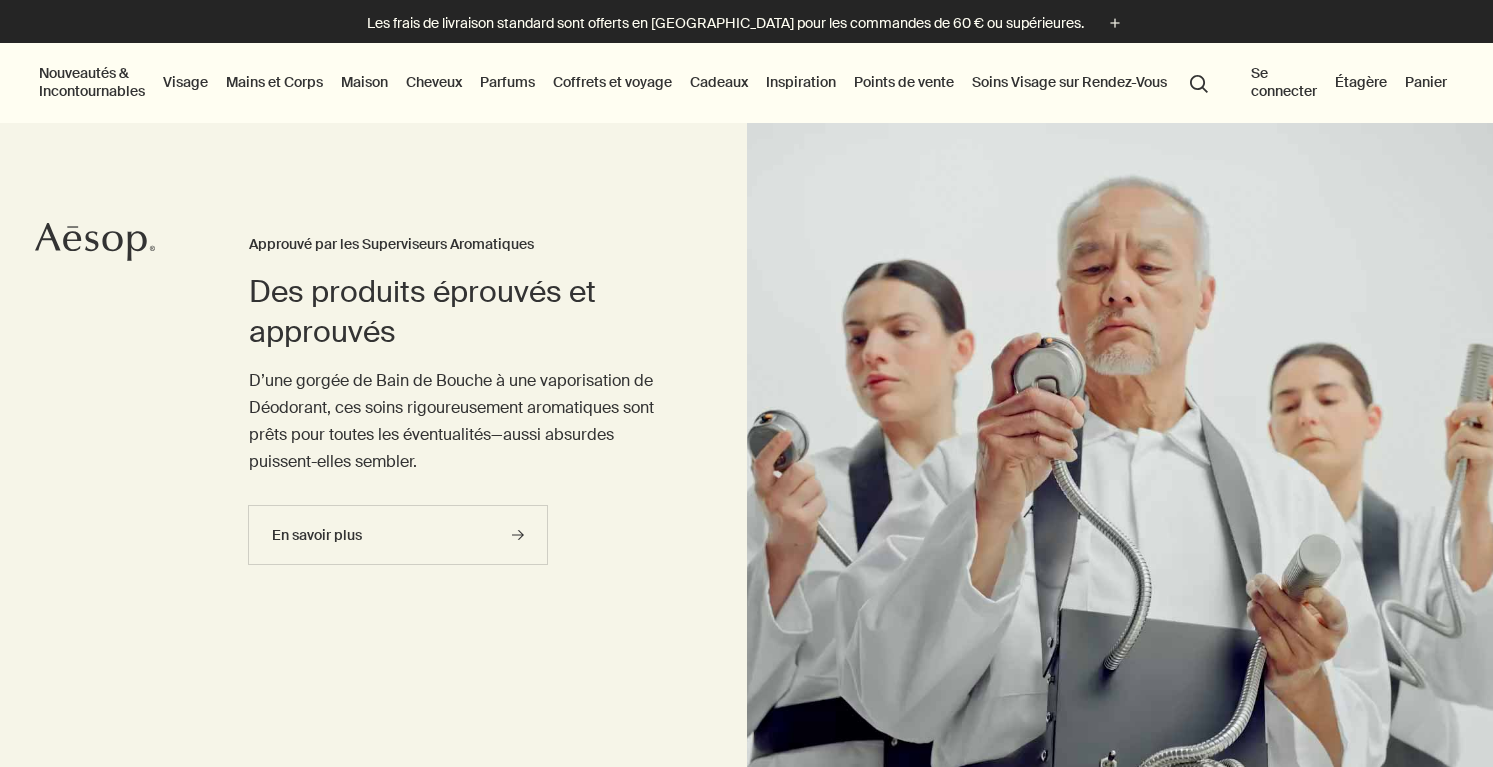 scroll, scrollTop: 0, scrollLeft: 0, axis: both 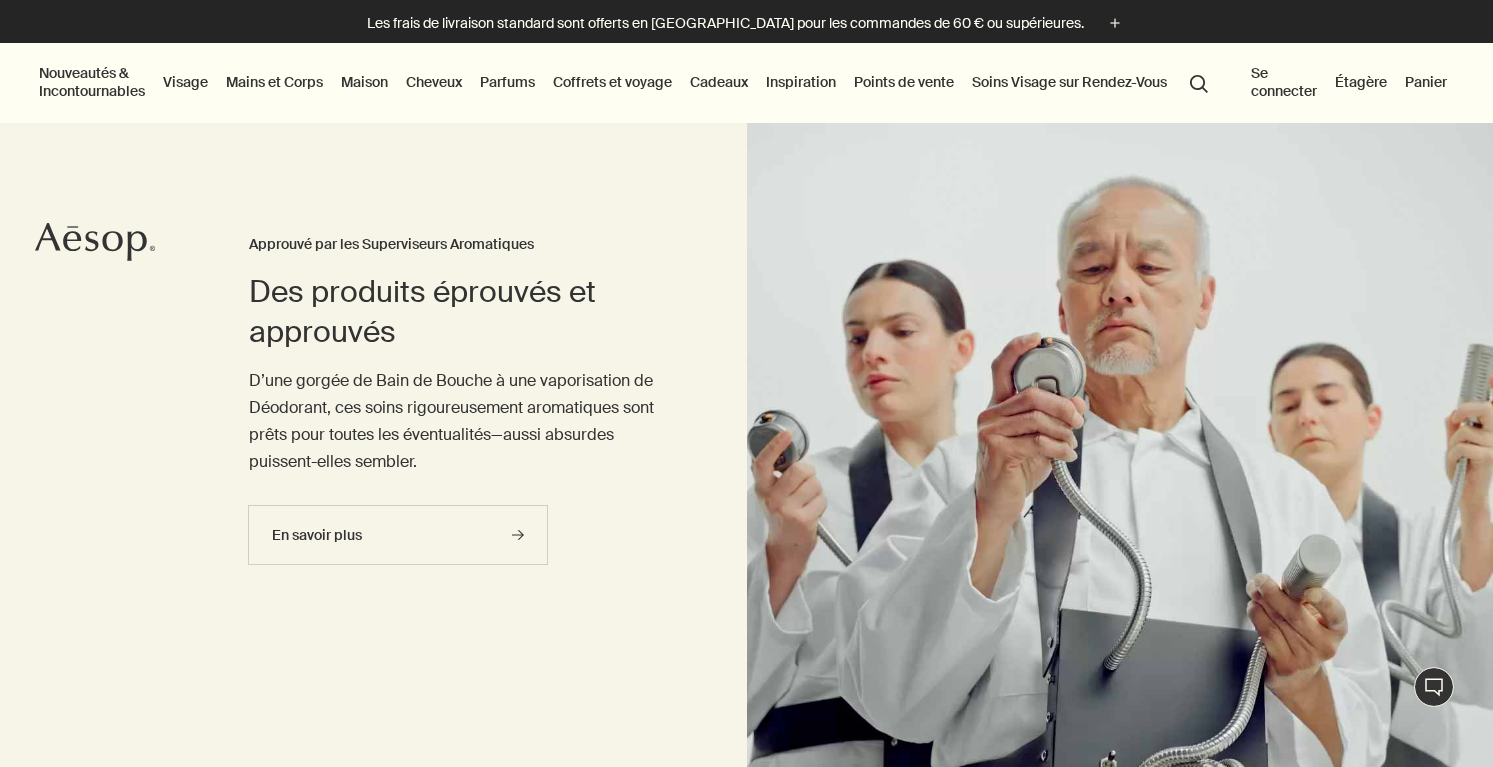 click on "Visage" at bounding box center [185, 82] 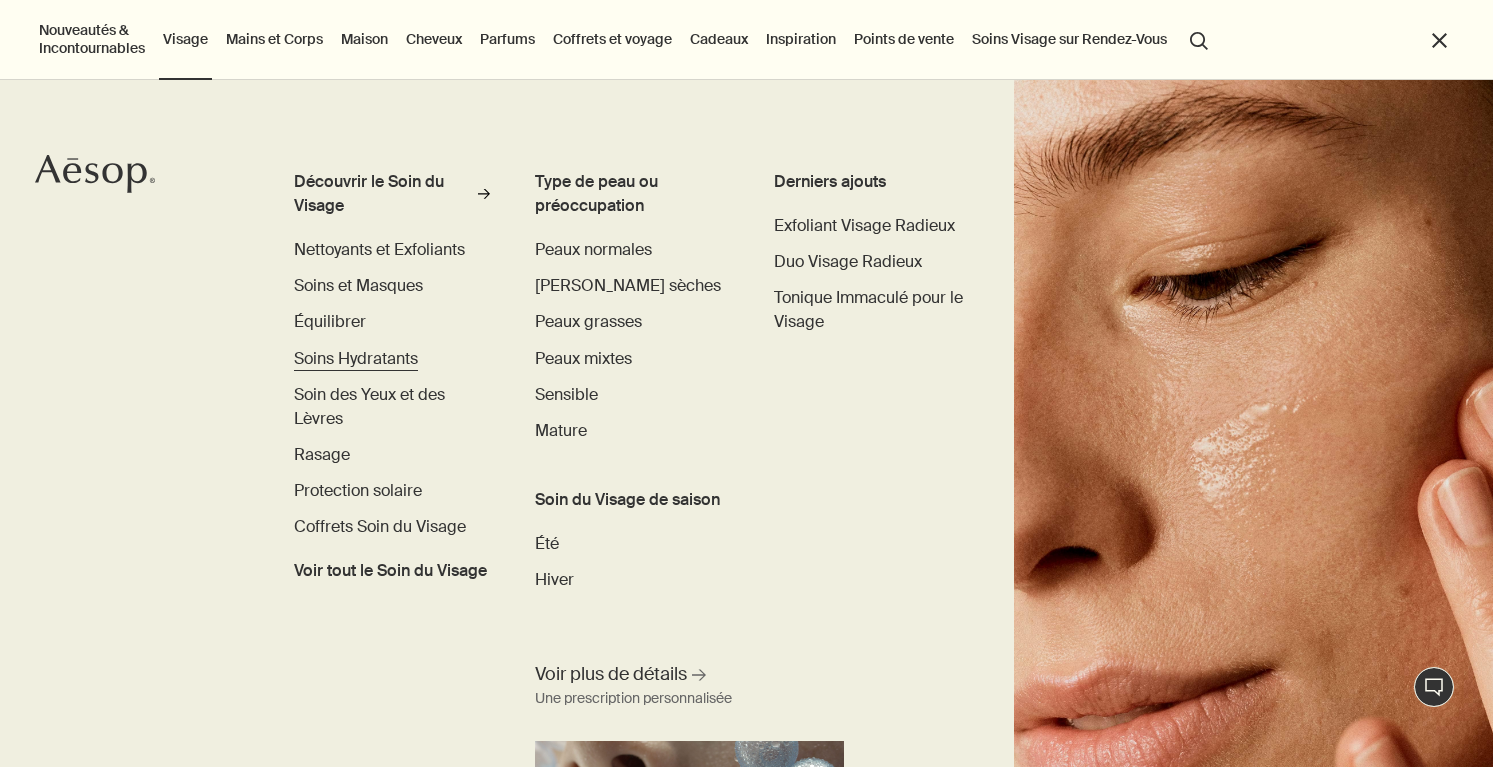 click on "Soins Hydratants" at bounding box center [356, 358] 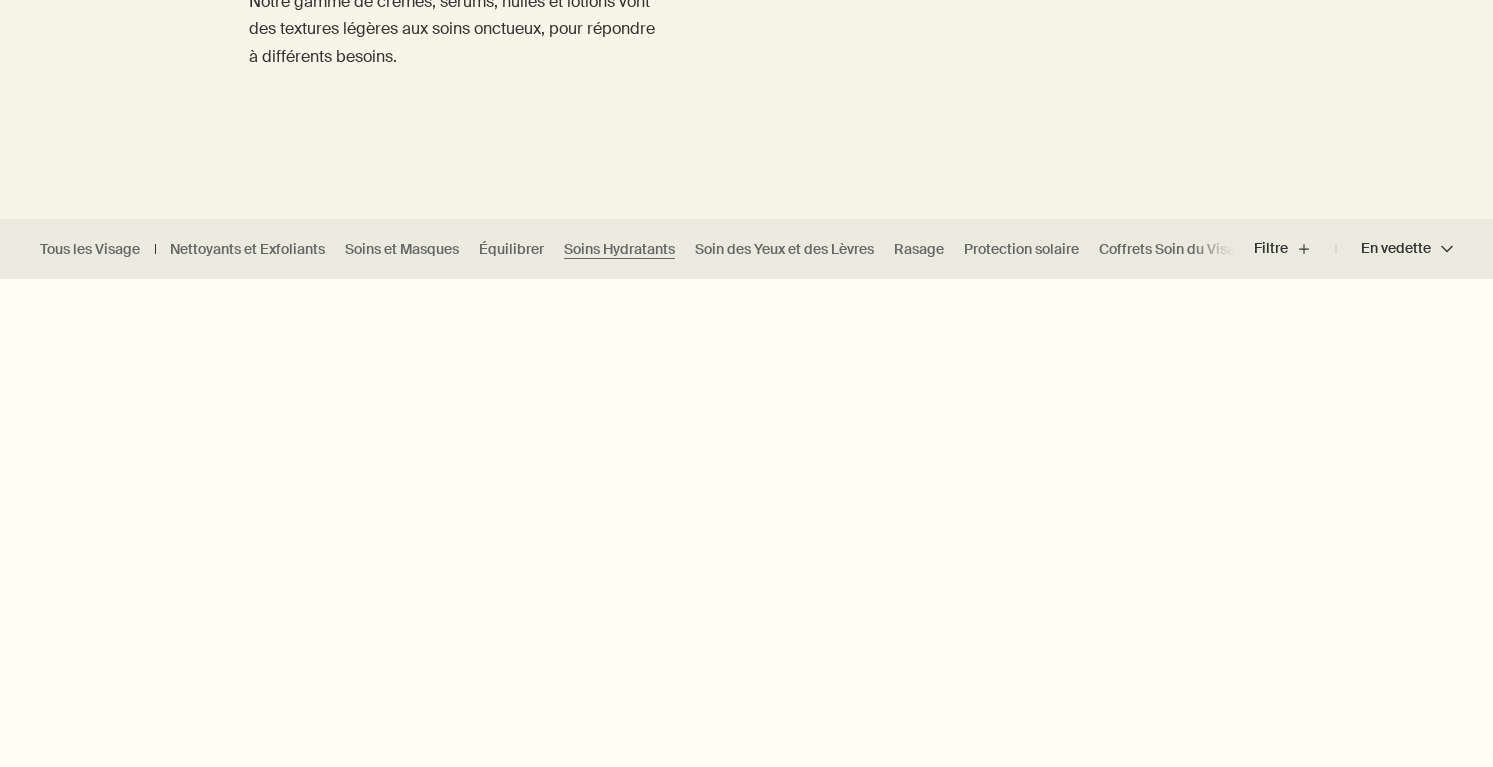 scroll, scrollTop: 0, scrollLeft: 0, axis: both 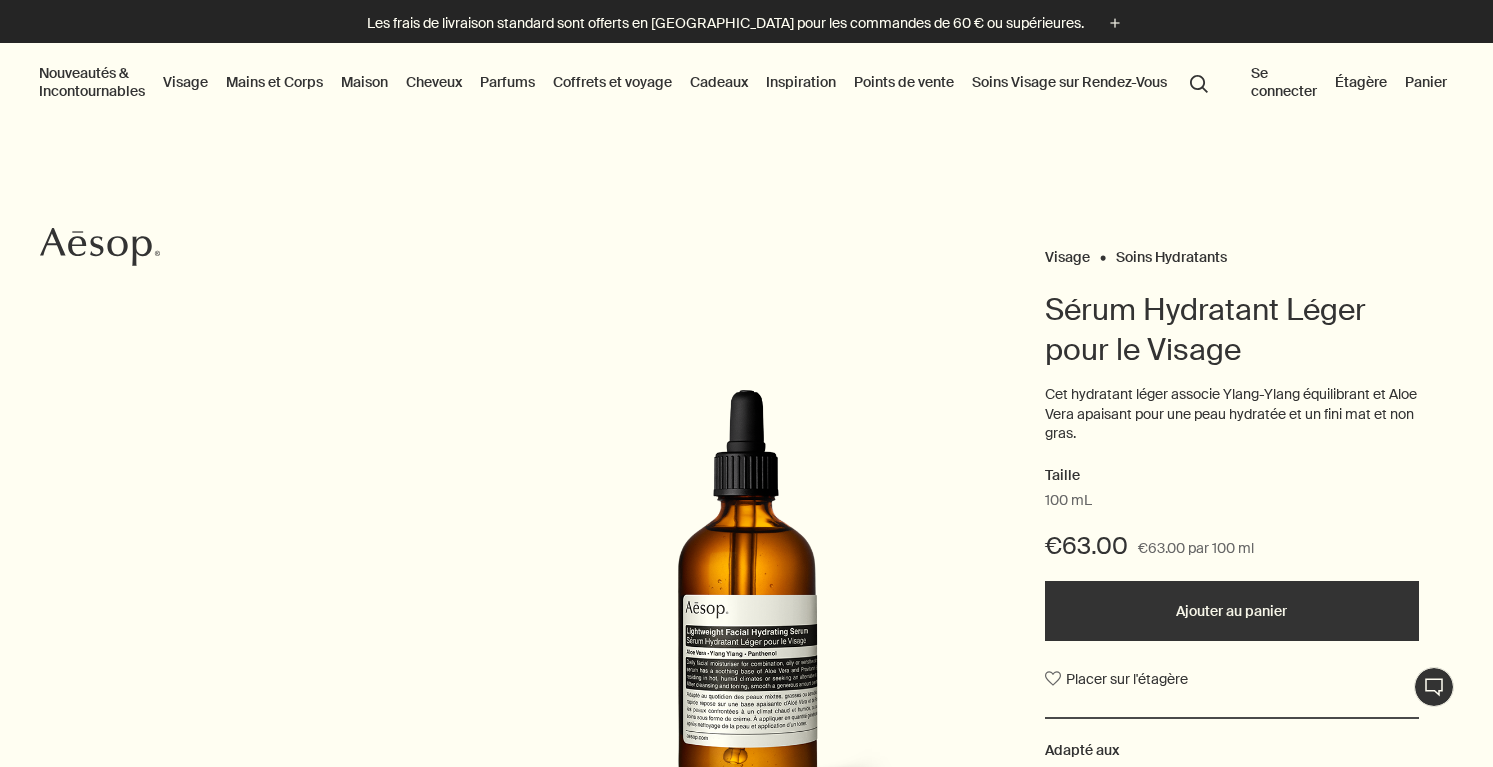 click on "Ajouter au panier" at bounding box center (1231, 611) 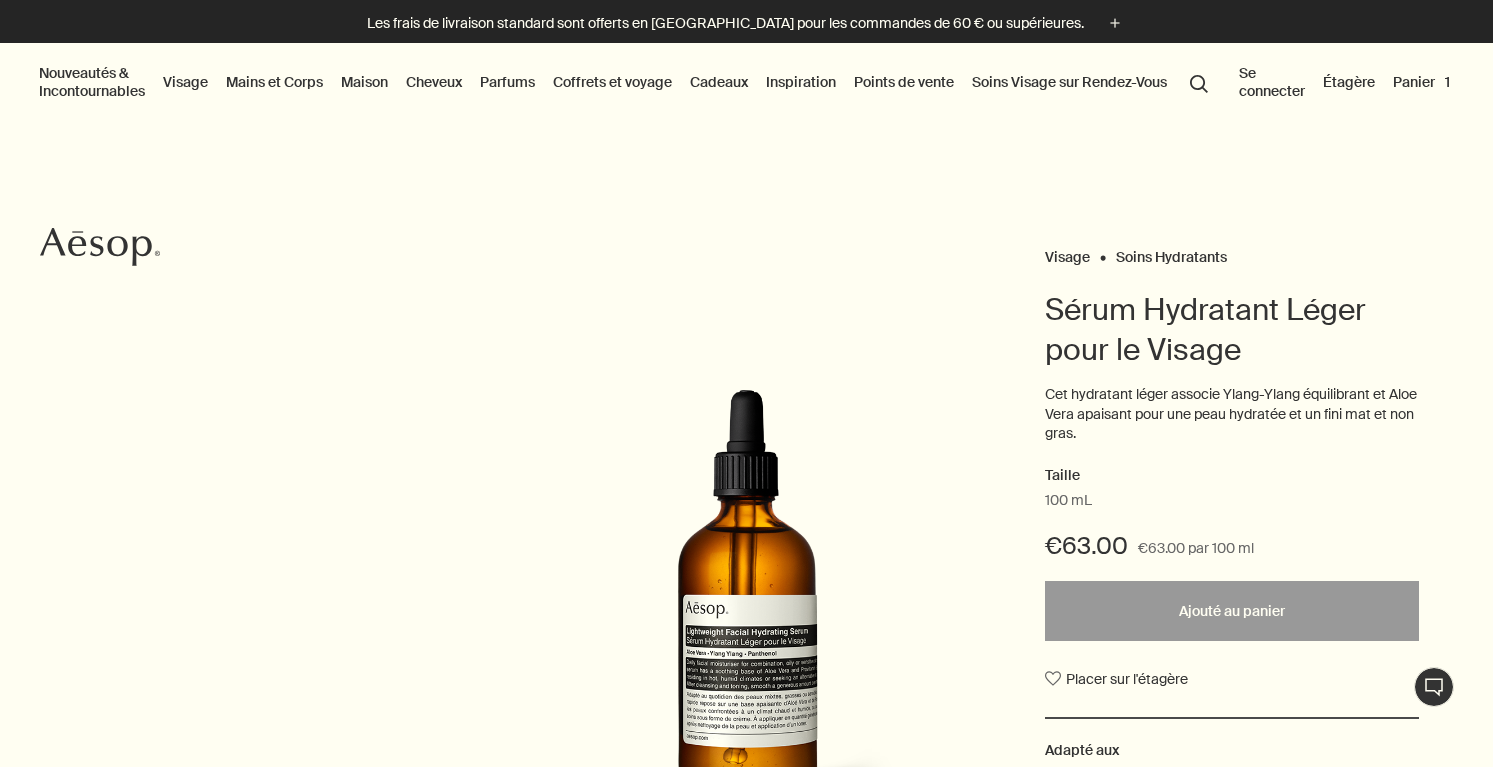 click on "Visage Soins Hydratants Sérum Hydratant Léger pour le Visage Cet hydratant léger associe Ylang-Ylang équilibrant et Aloe Vera apaisant pour une peau hydratée et un fini mat et non gras. Taille 100 mL €63.00 €63.00   par   100   ml Ajouté au panier Ajouter au panier Placer sur l'étagère Adapté aux
Peaux grasses, mixtes, sensibles et sujettes aux imperfections, été, climats chauds ou humides Peau Douce et hydratée, fini non gras Ingrédients clés plusAndCloseWithCircle Aloé Véra, Ylang Ylang, Panthénol (Provitamine B₅)" at bounding box center (746, 616) 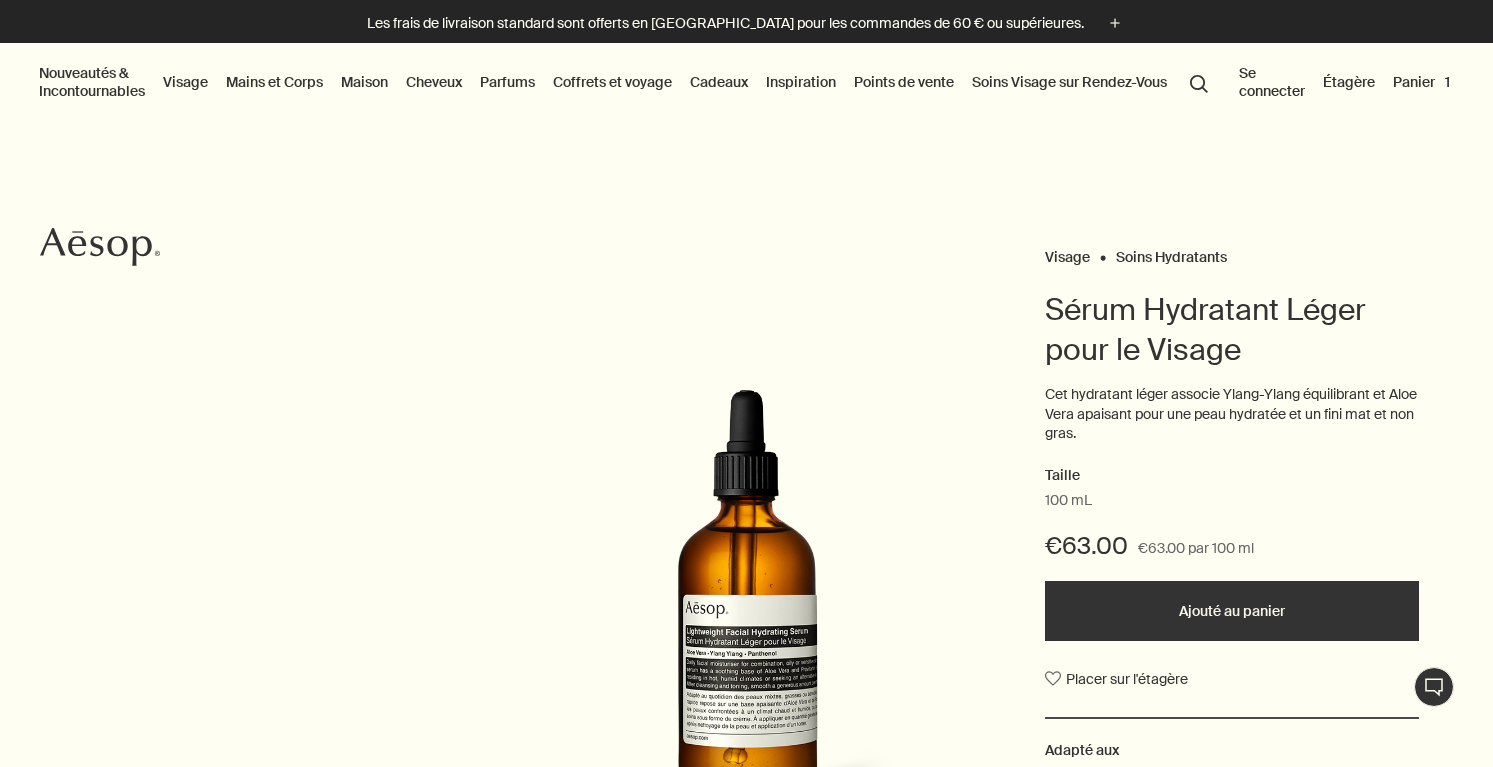click on "Se connecter" at bounding box center [1272, 82] 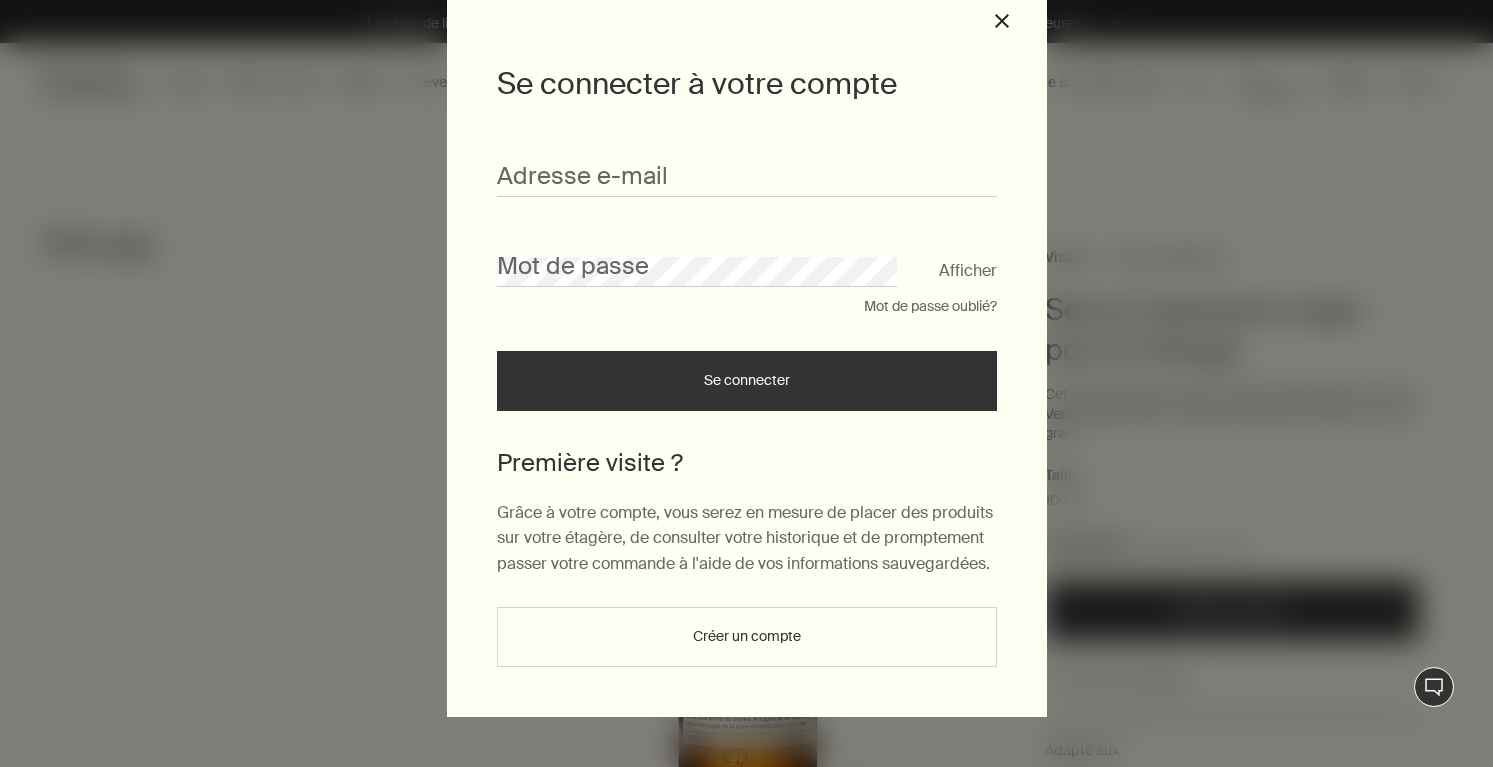 scroll, scrollTop: 81, scrollLeft: 0, axis: vertical 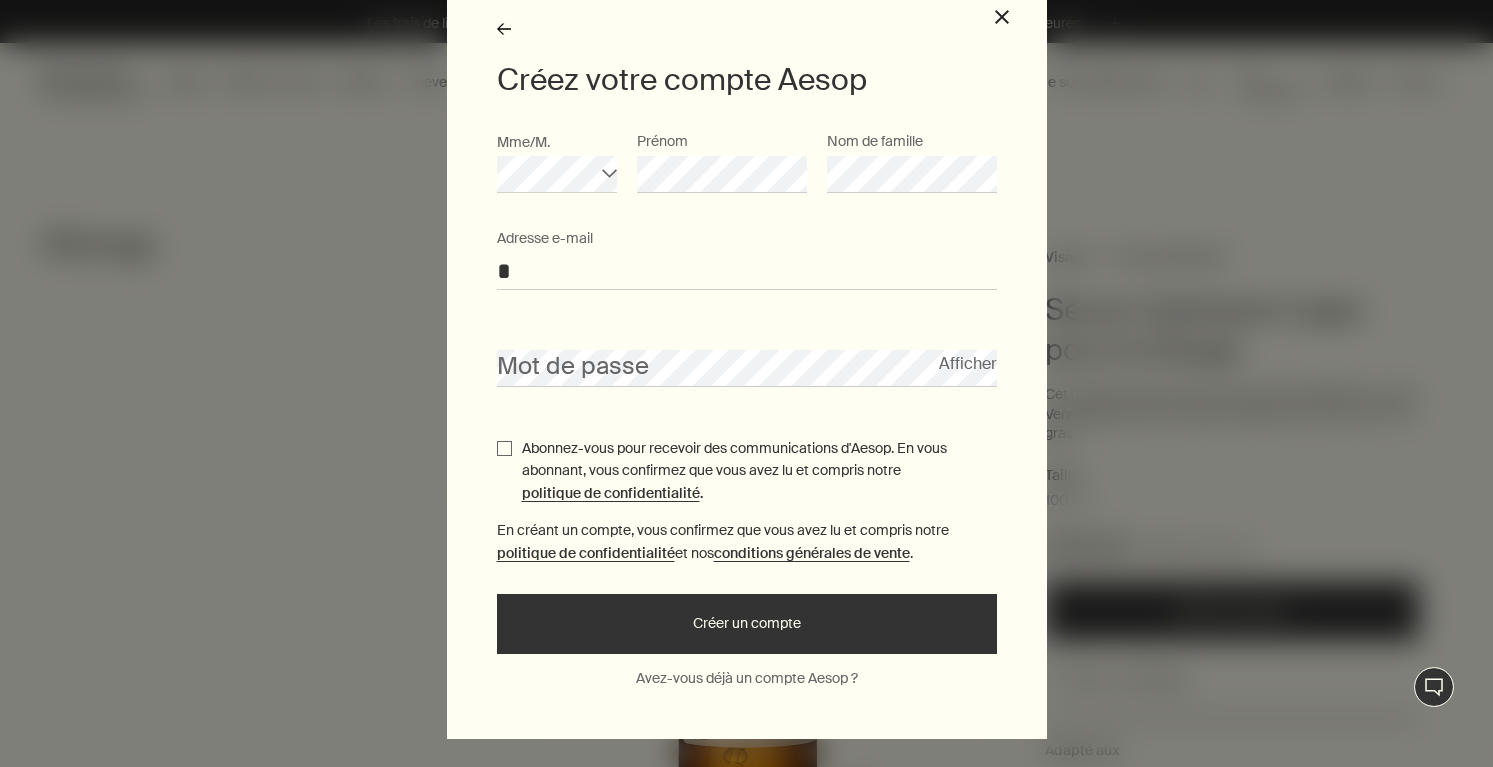 type on "**" 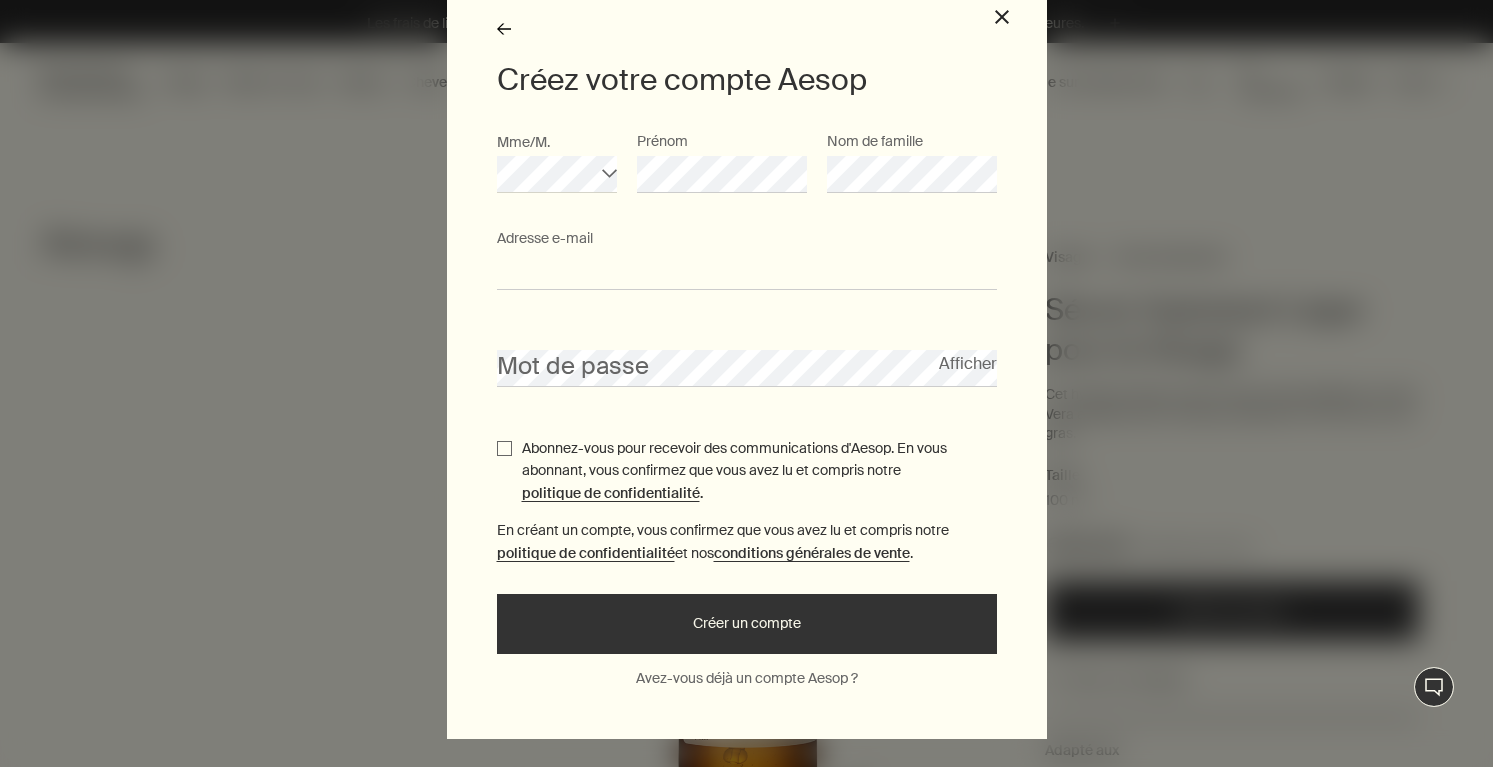 type on "**********" 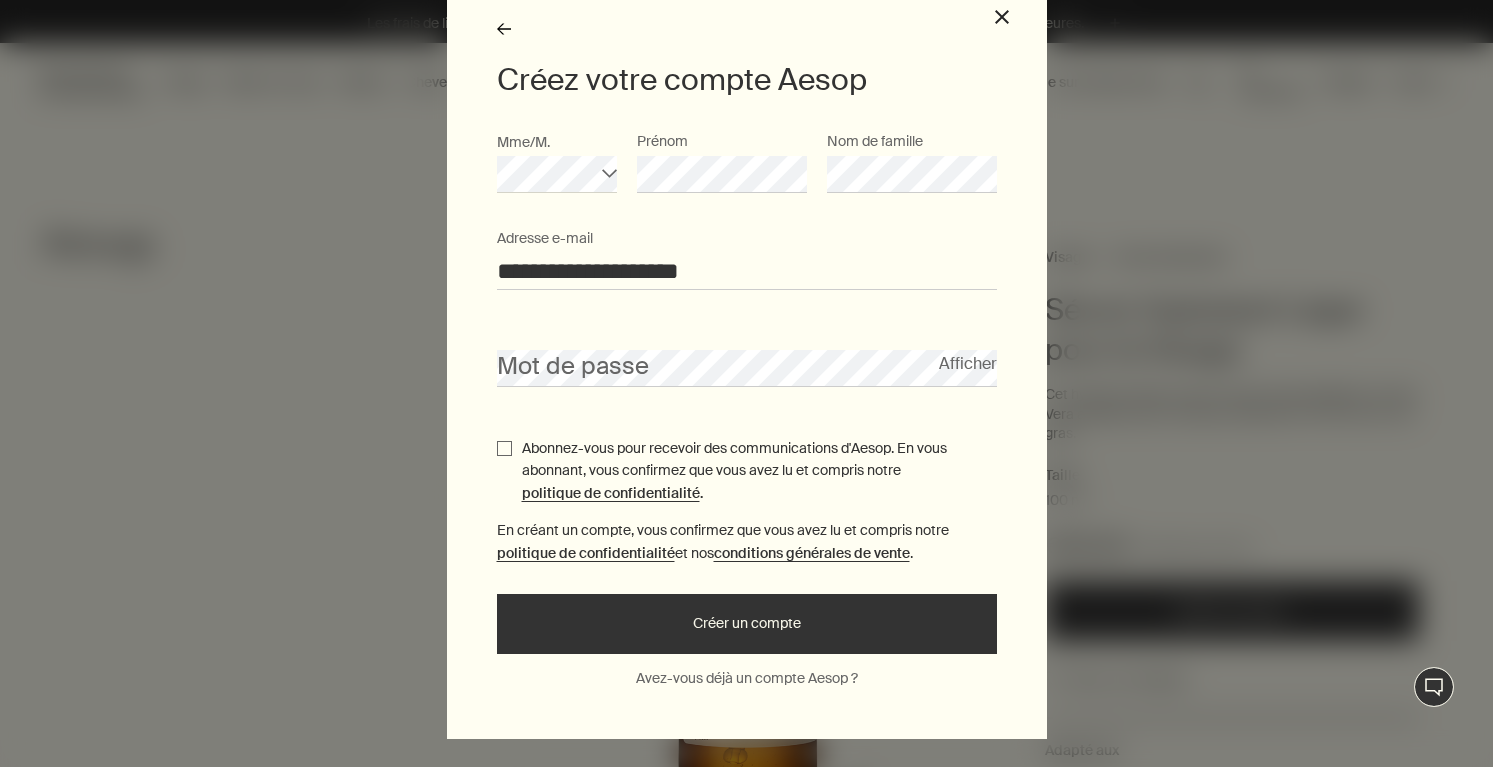 click on "Afficher" at bounding box center (968, 363) 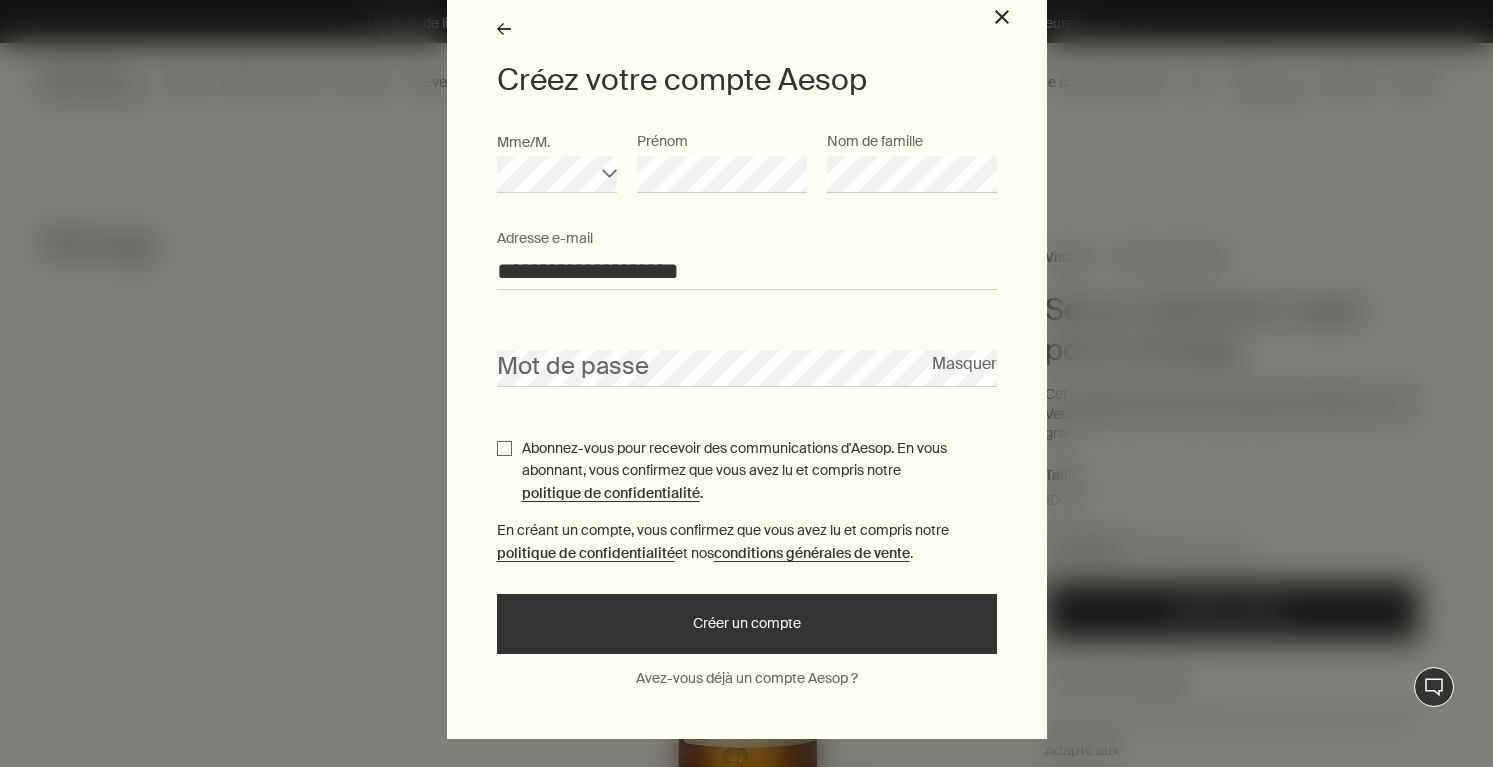 click on "Masquer" at bounding box center [964, 363] 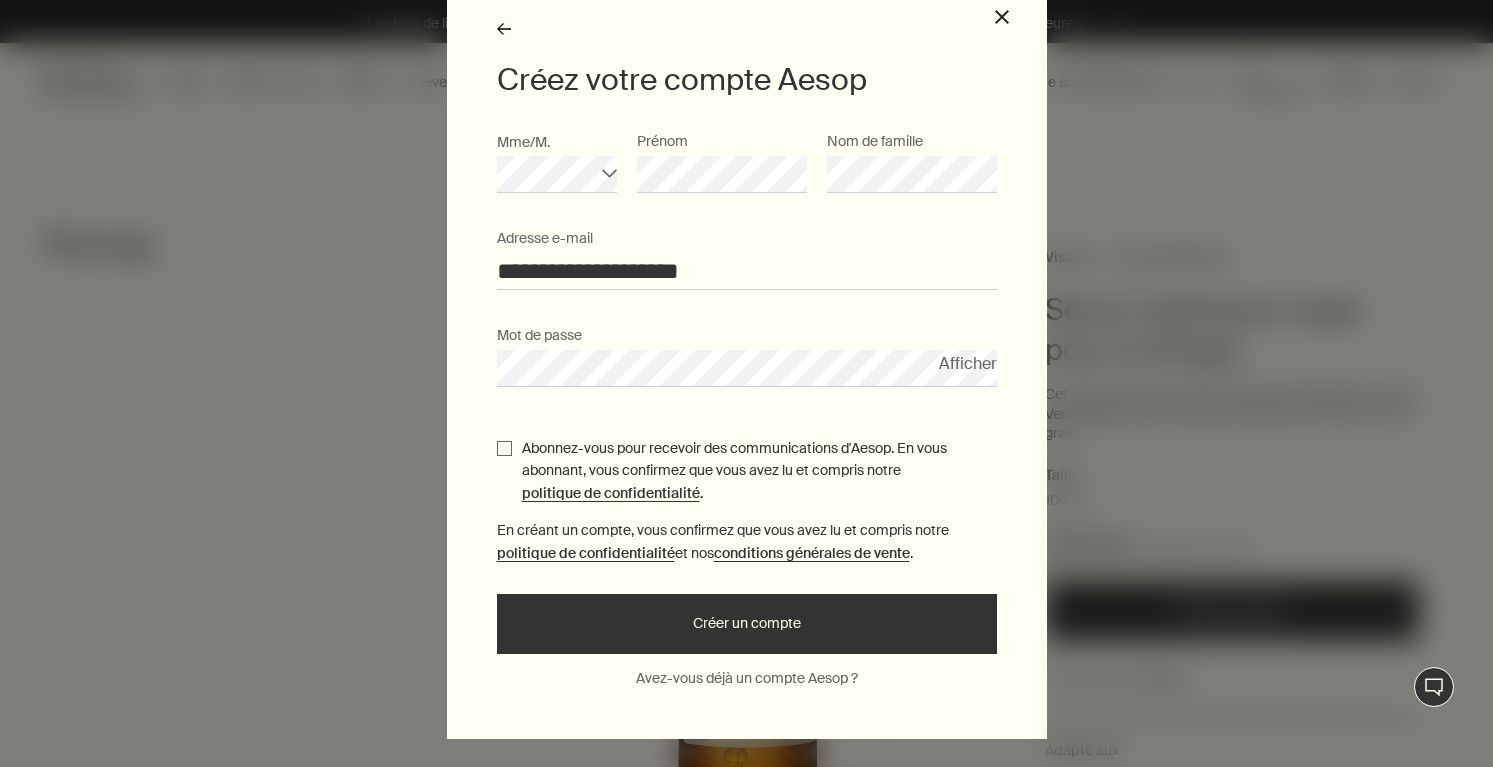 click on "Abonnez-vous pour recevoir des communications d'Aesop. En vous abonnant, vous confirmez que vous avez lu et compris notre  politique de confidentialité ." at bounding box center [759, 470] 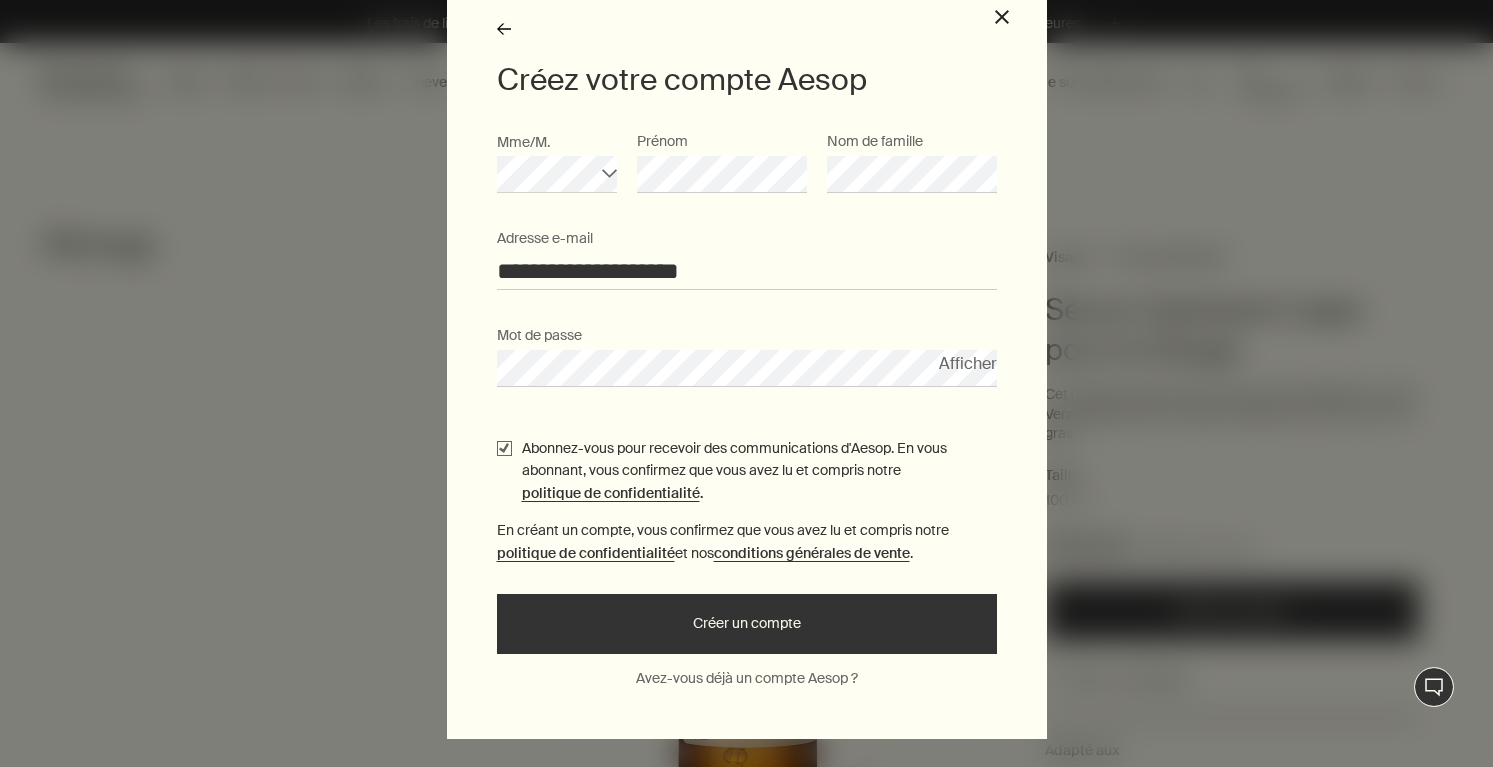 click on "Créer un compte" at bounding box center (747, 624) 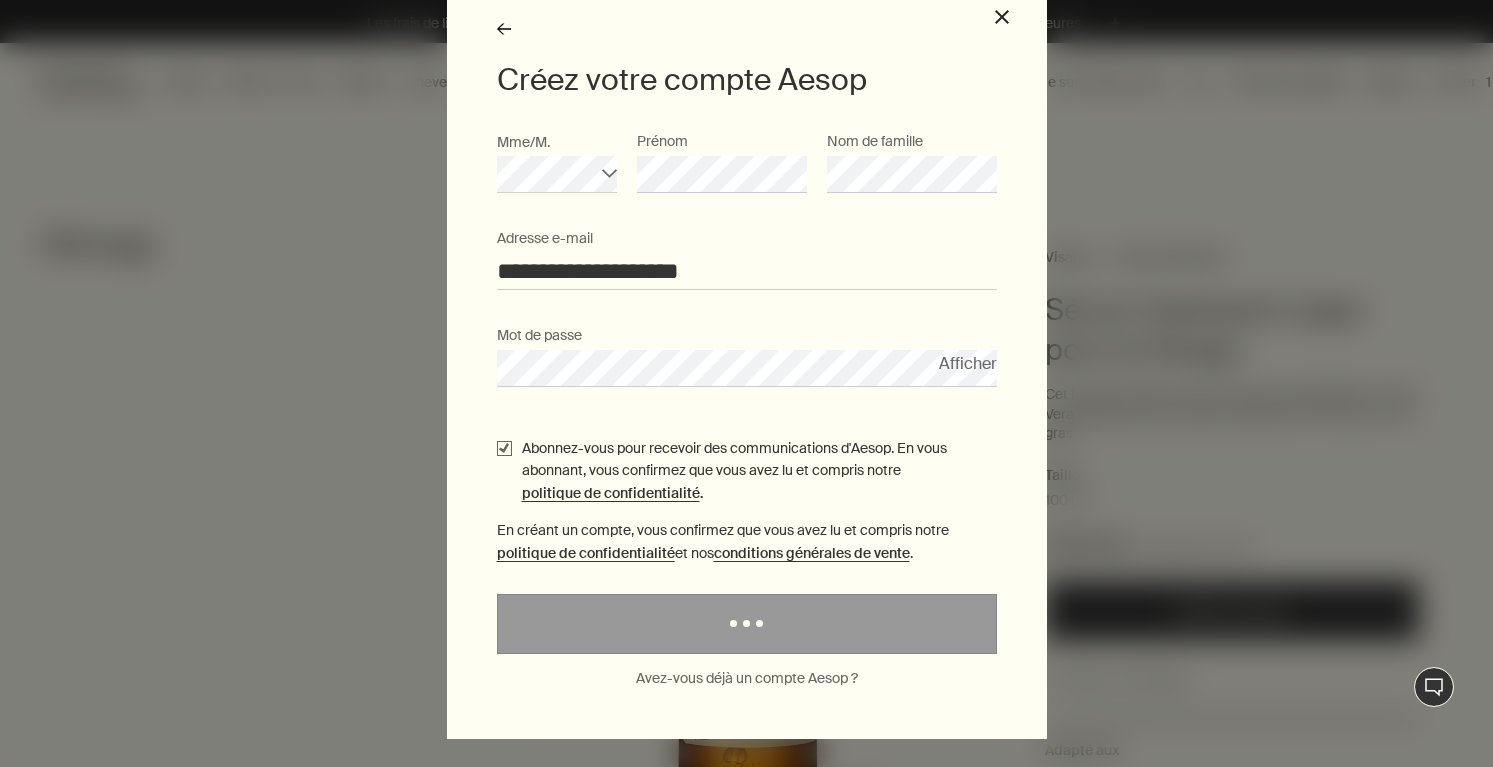scroll, scrollTop: 0, scrollLeft: 0, axis: both 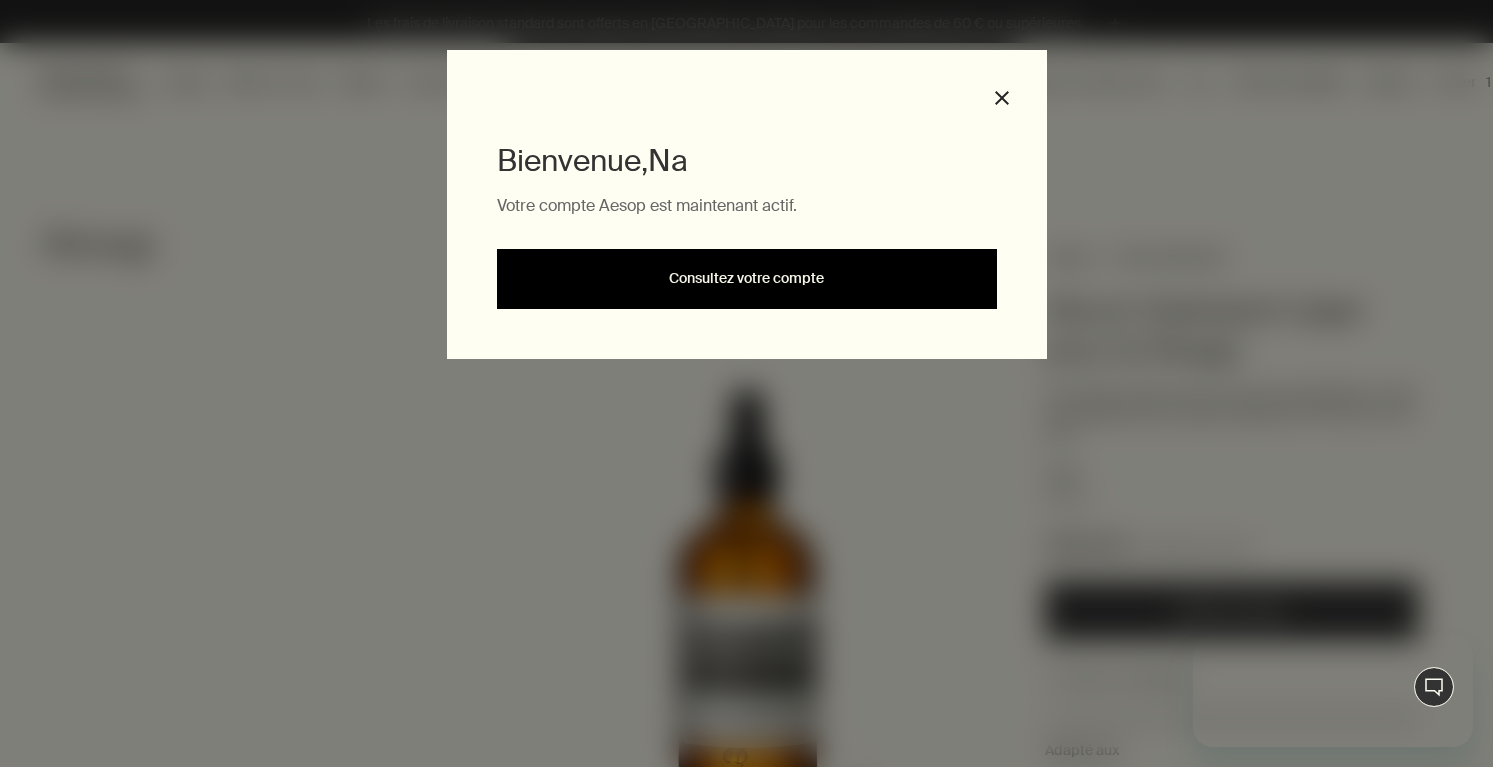 click on "Consultez votre compte" at bounding box center [747, 279] 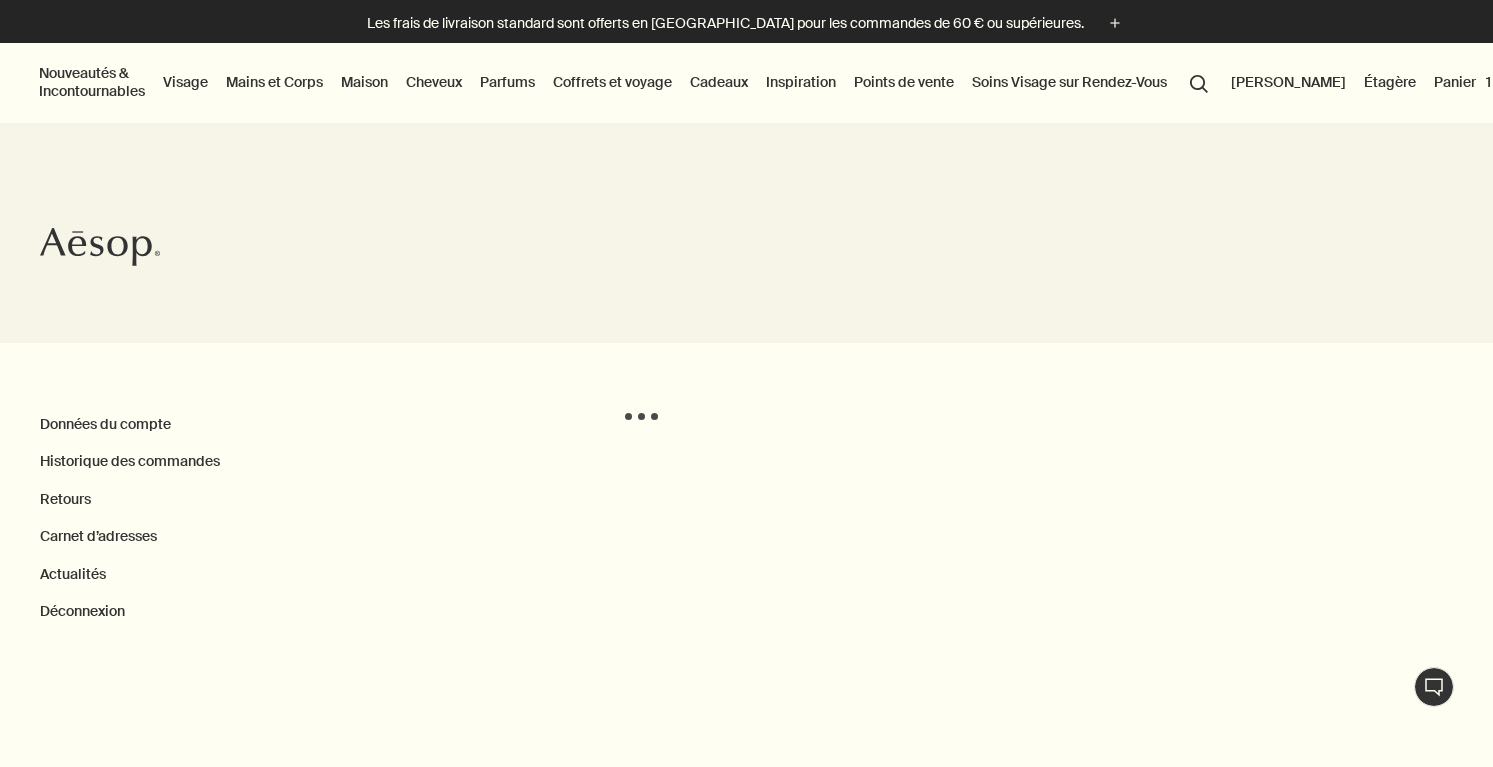 scroll, scrollTop: 0, scrollLeft: 0, axis: both 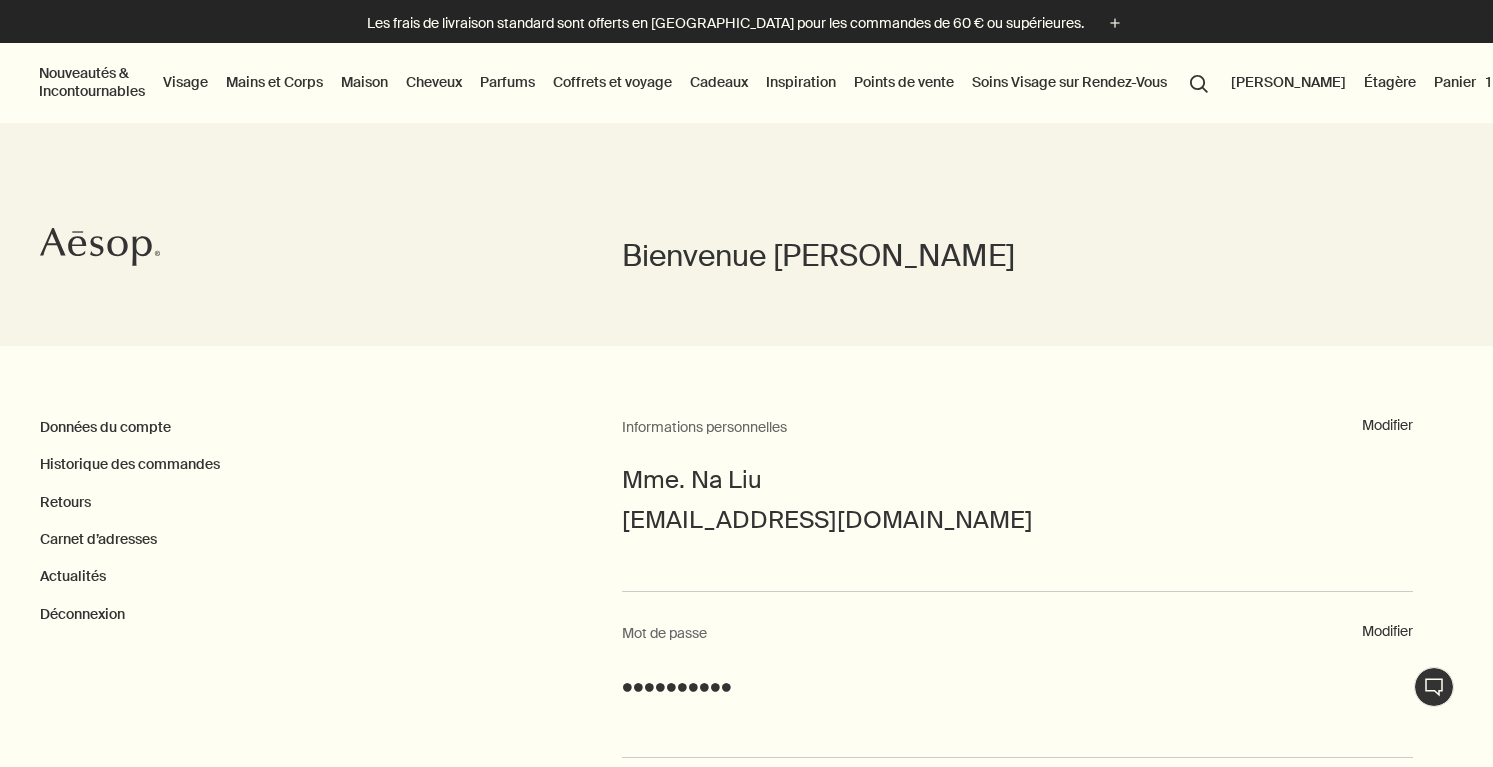 click on "Panier 1" at bounding box center [1462, 82] 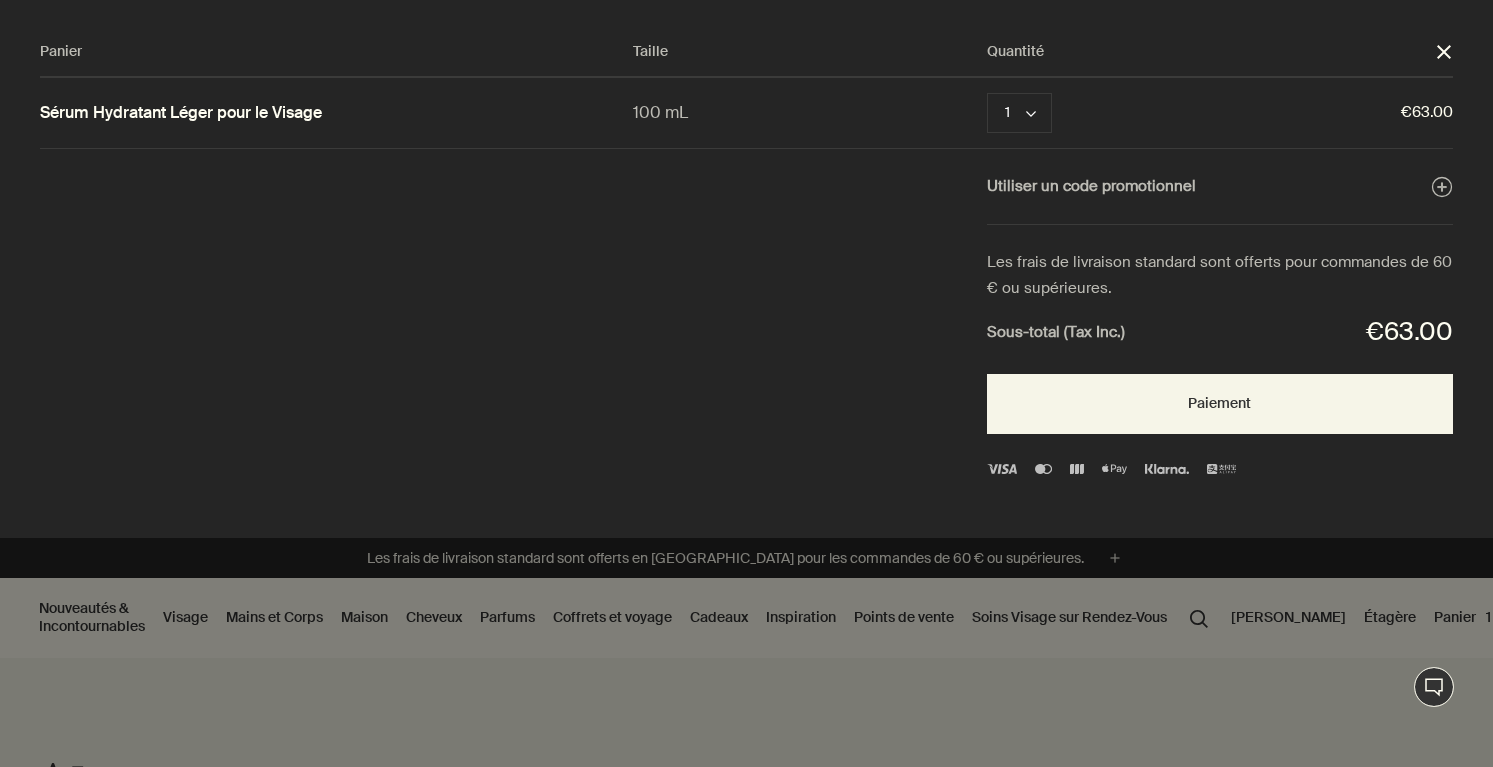 scroll, scrollTop: 0, scrollLeft: 0, axis: both 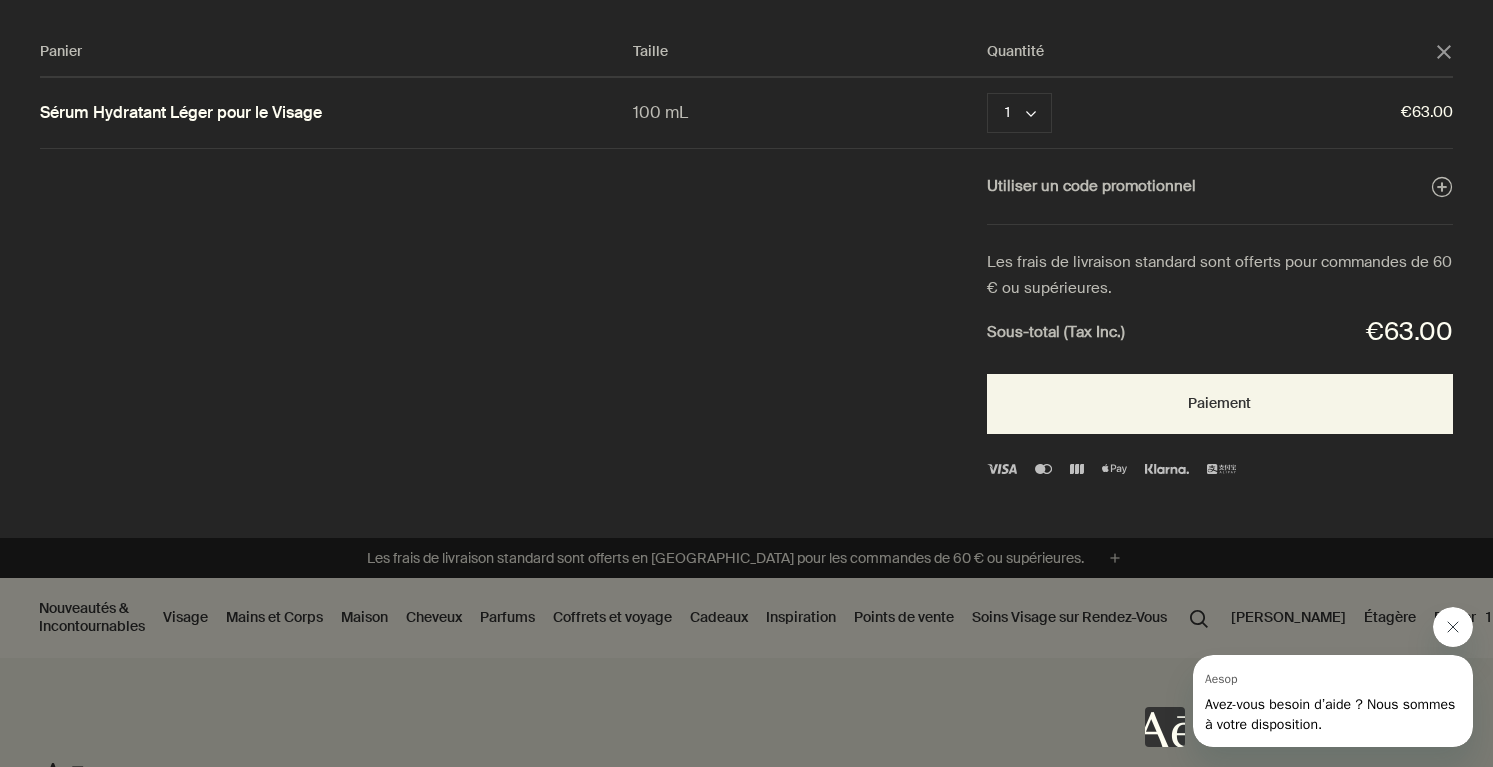click at bounding box center [1453, 627] 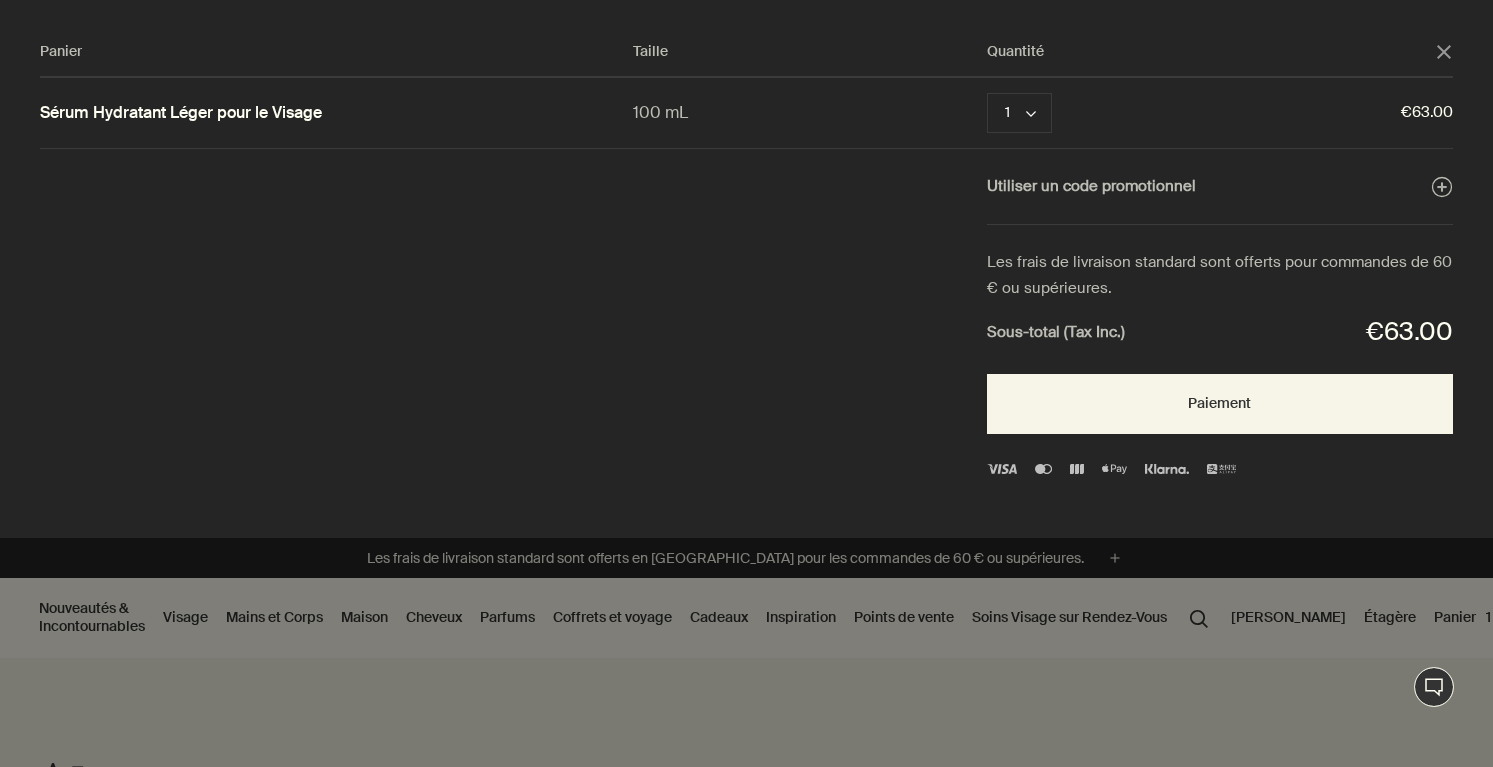 click at bounding box center (746, 383) 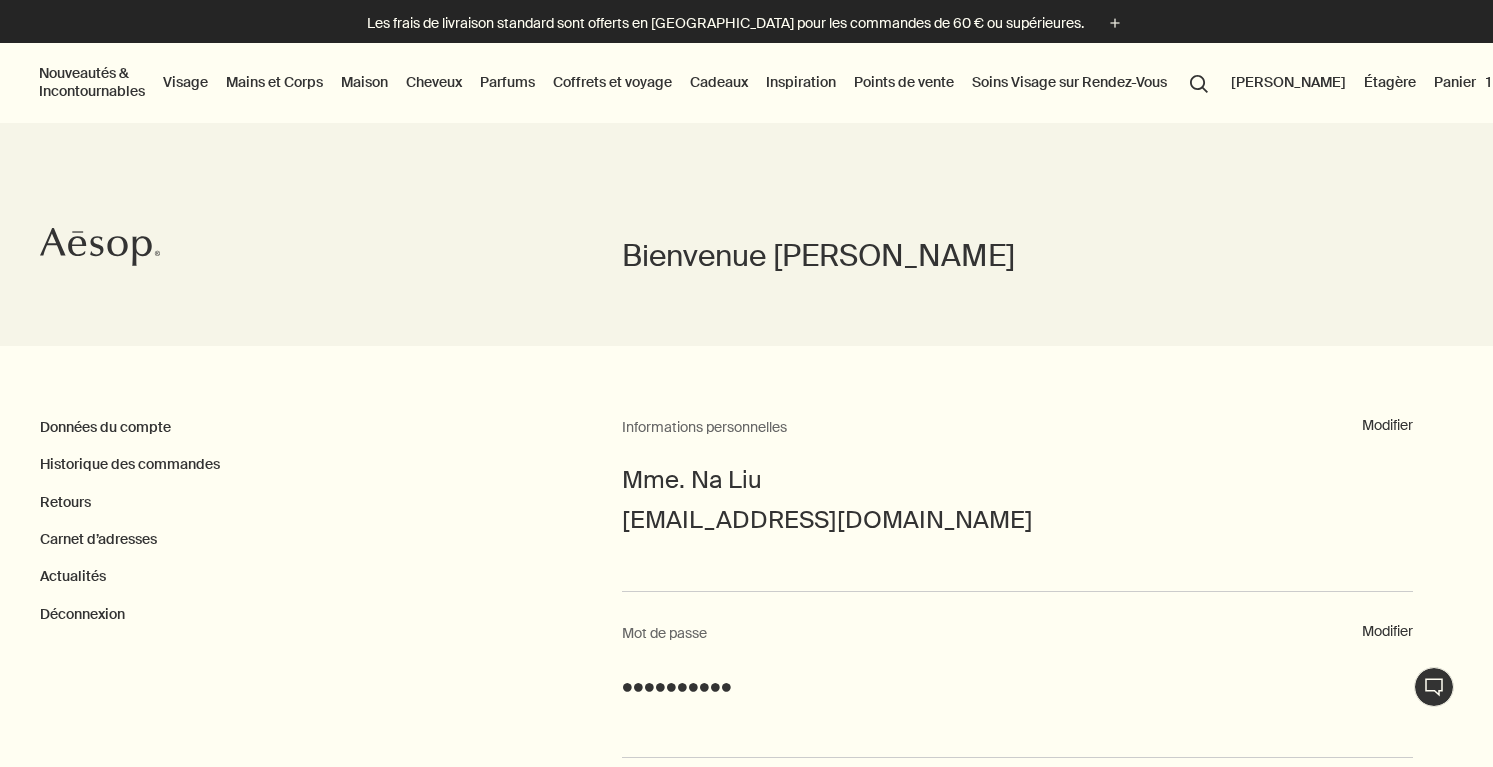 scroll, scrollTop: 0, scrollLeft: 0, axis: both 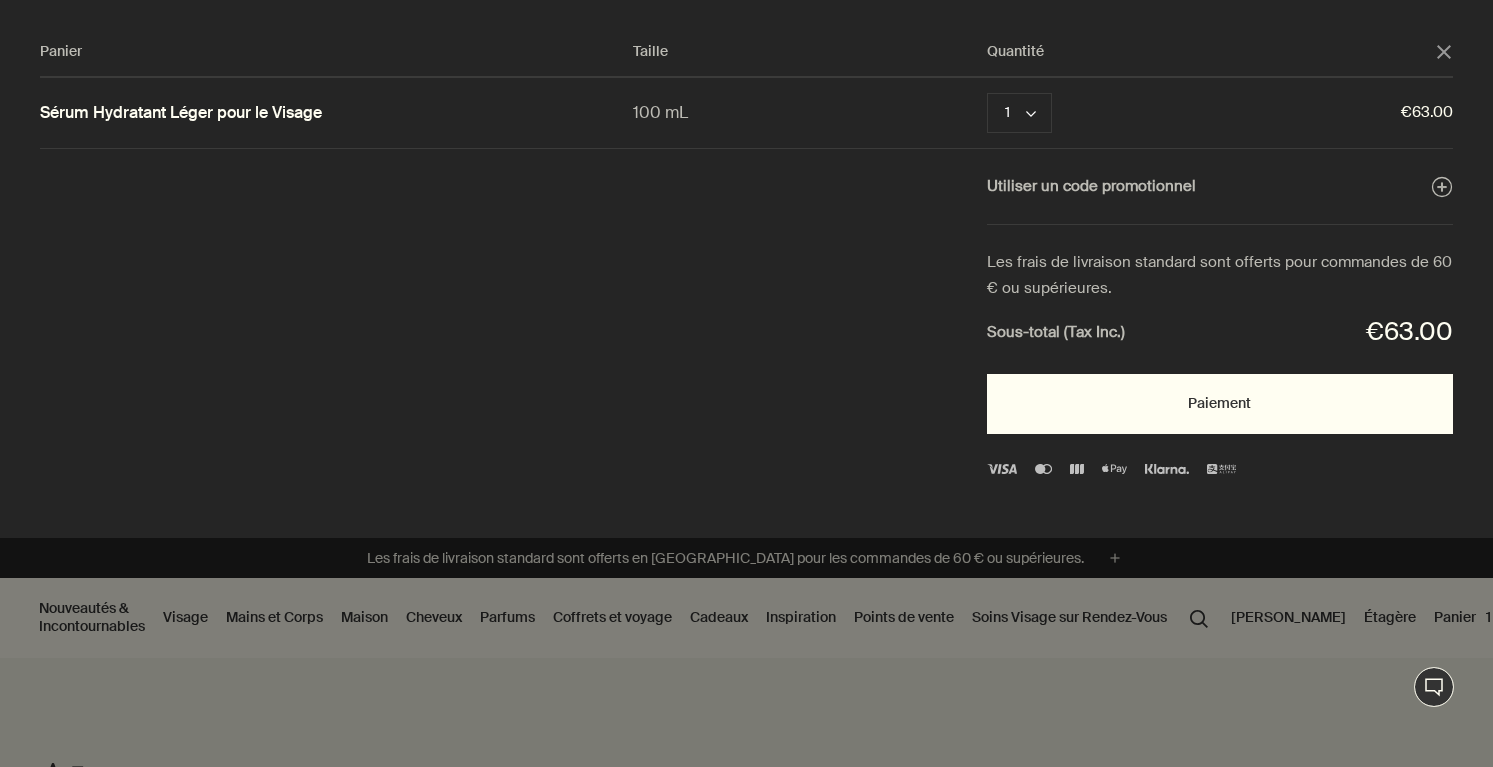 click on "Paiement" at bounding box center (1220, 404) 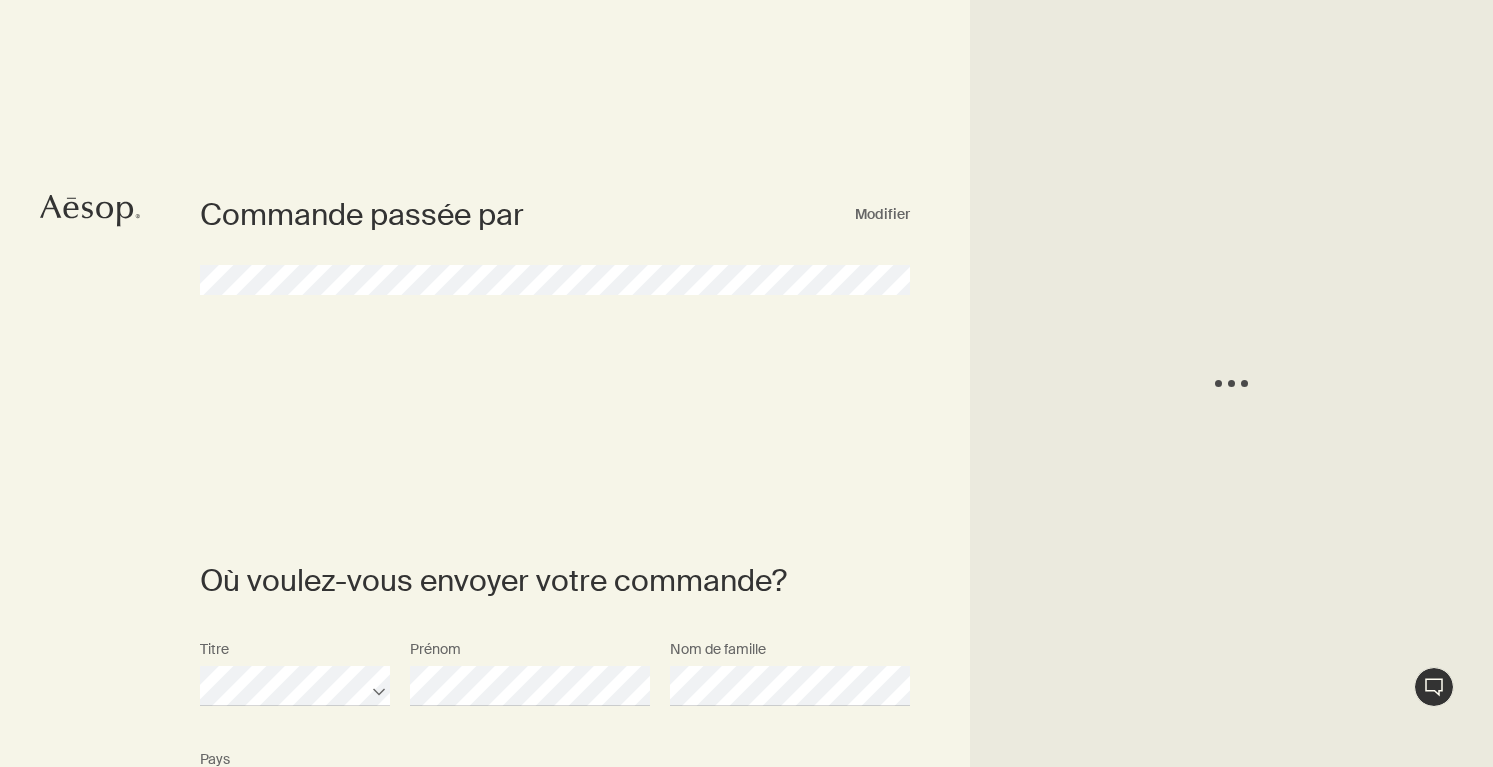 select on "FR" 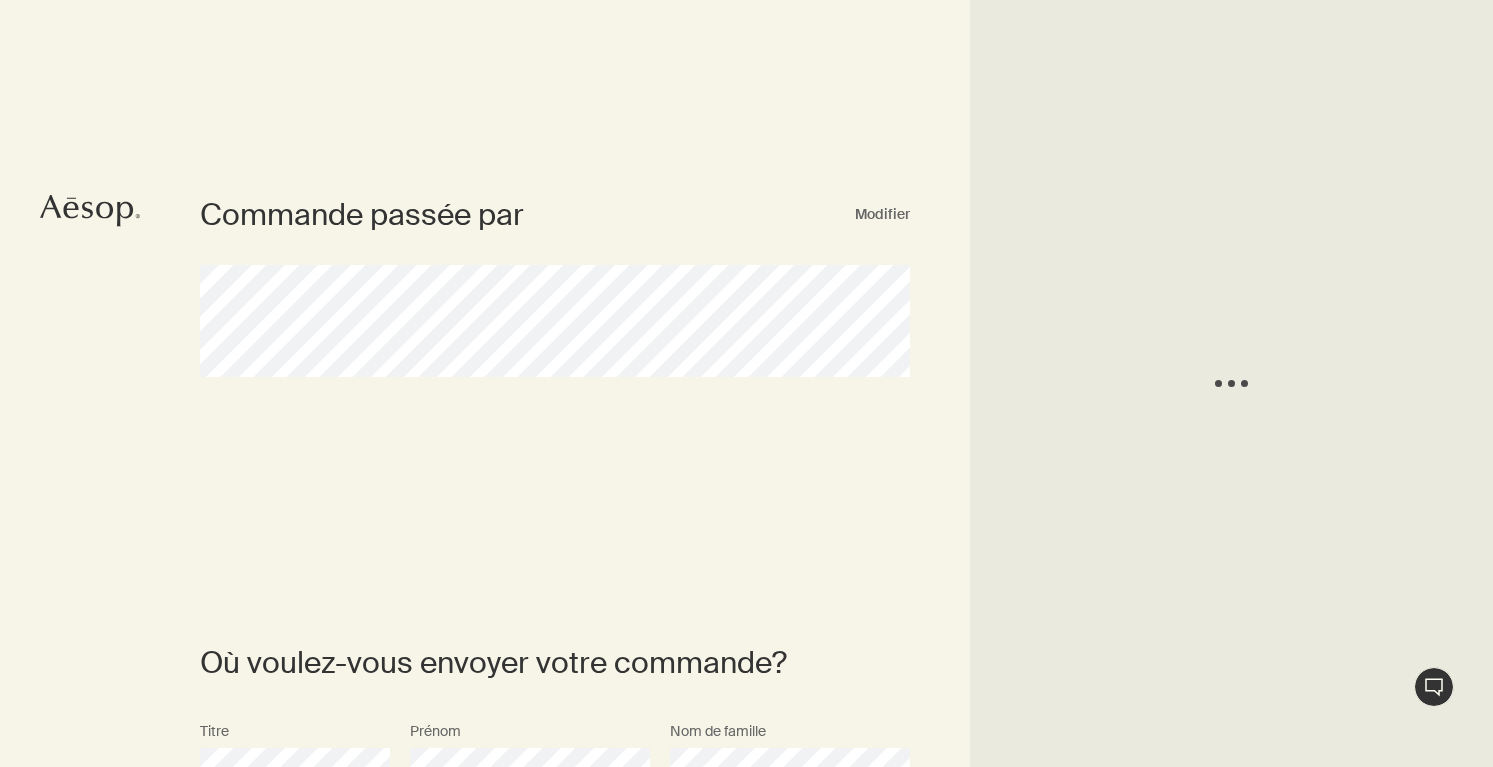 scroll, scrollTop: 0, scrollLeft: 0, axis: both 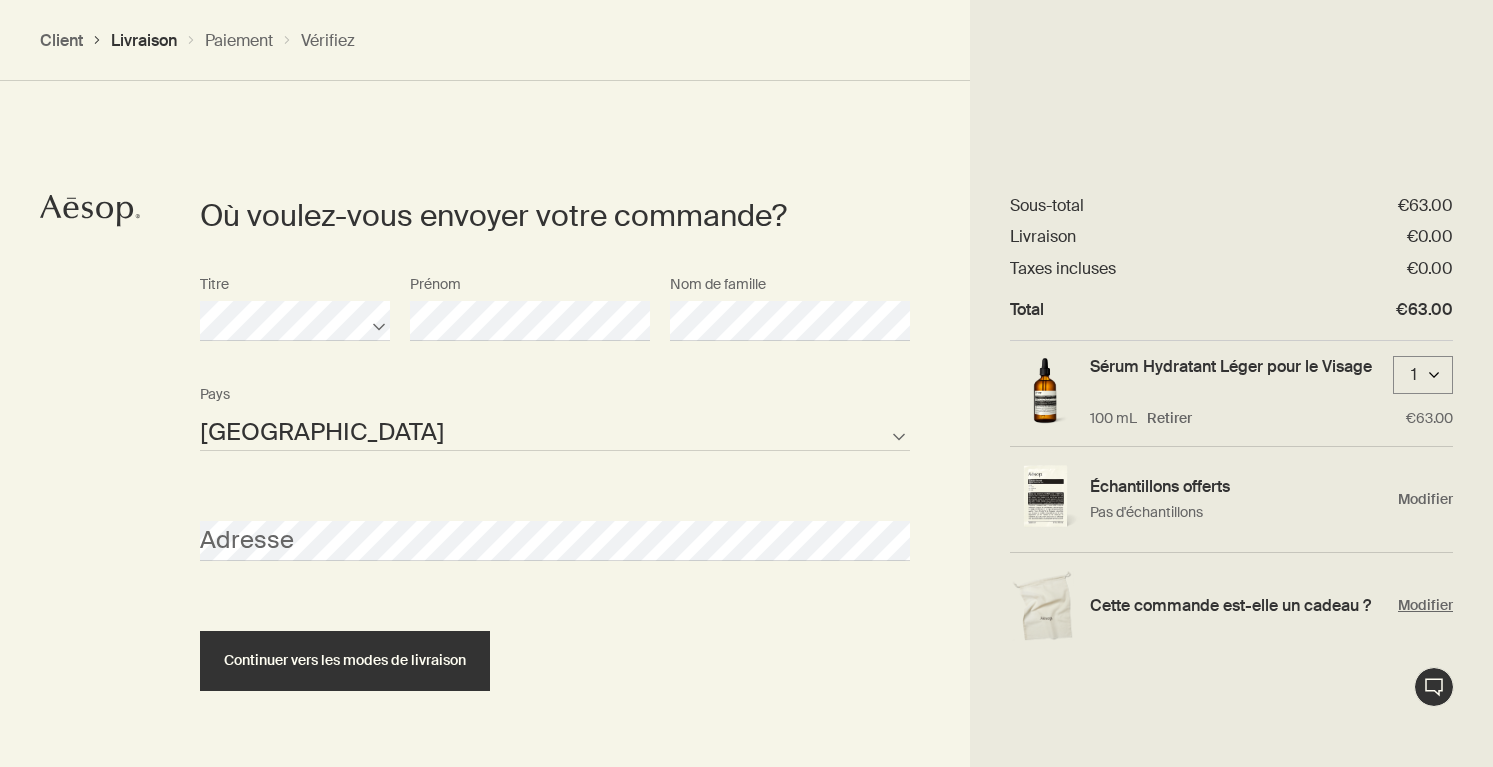 click on "Modifier" at bounding box center [1425, 605] 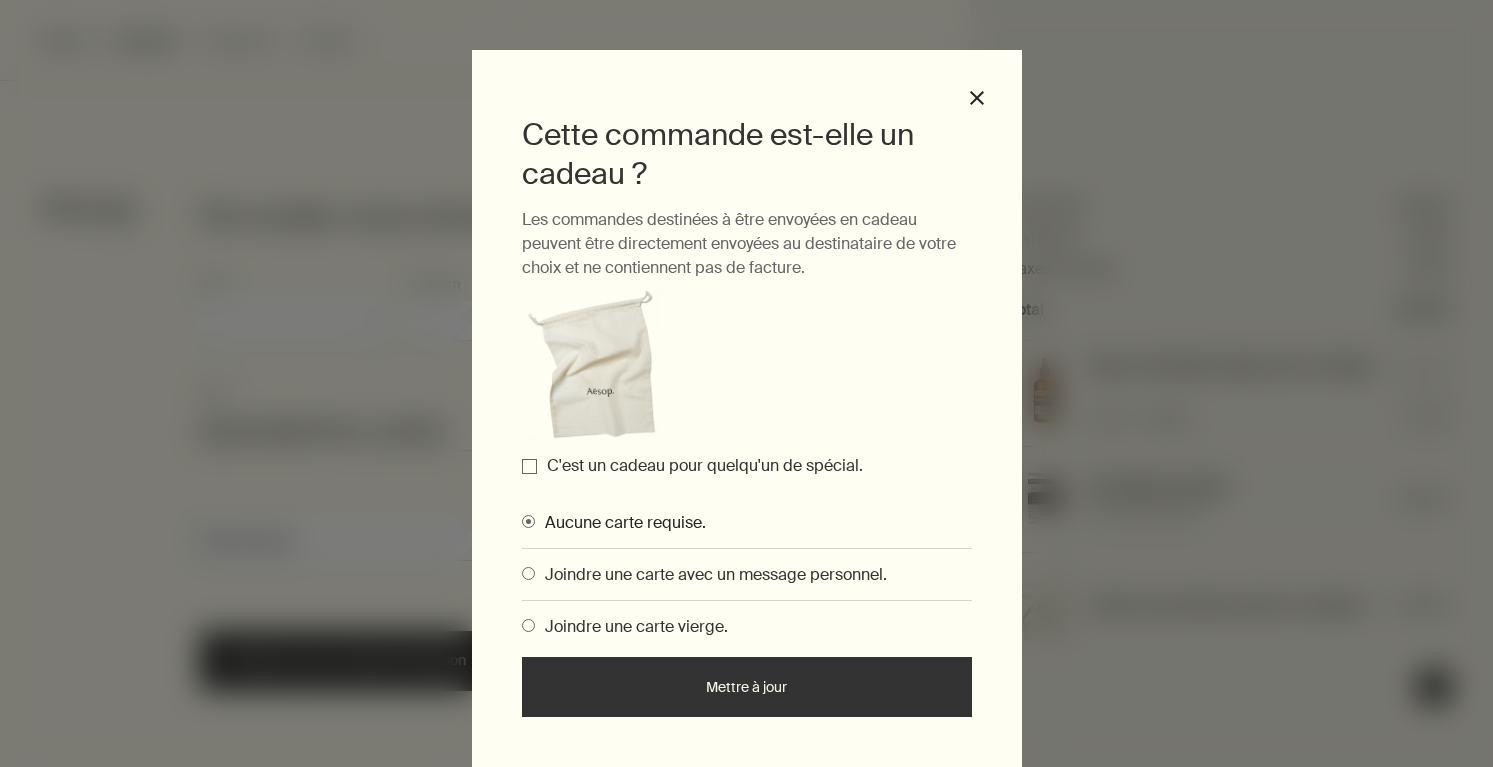 click on "C'est un cadeau pour quelqu'un de spécial." at bounding box center [705, 465] 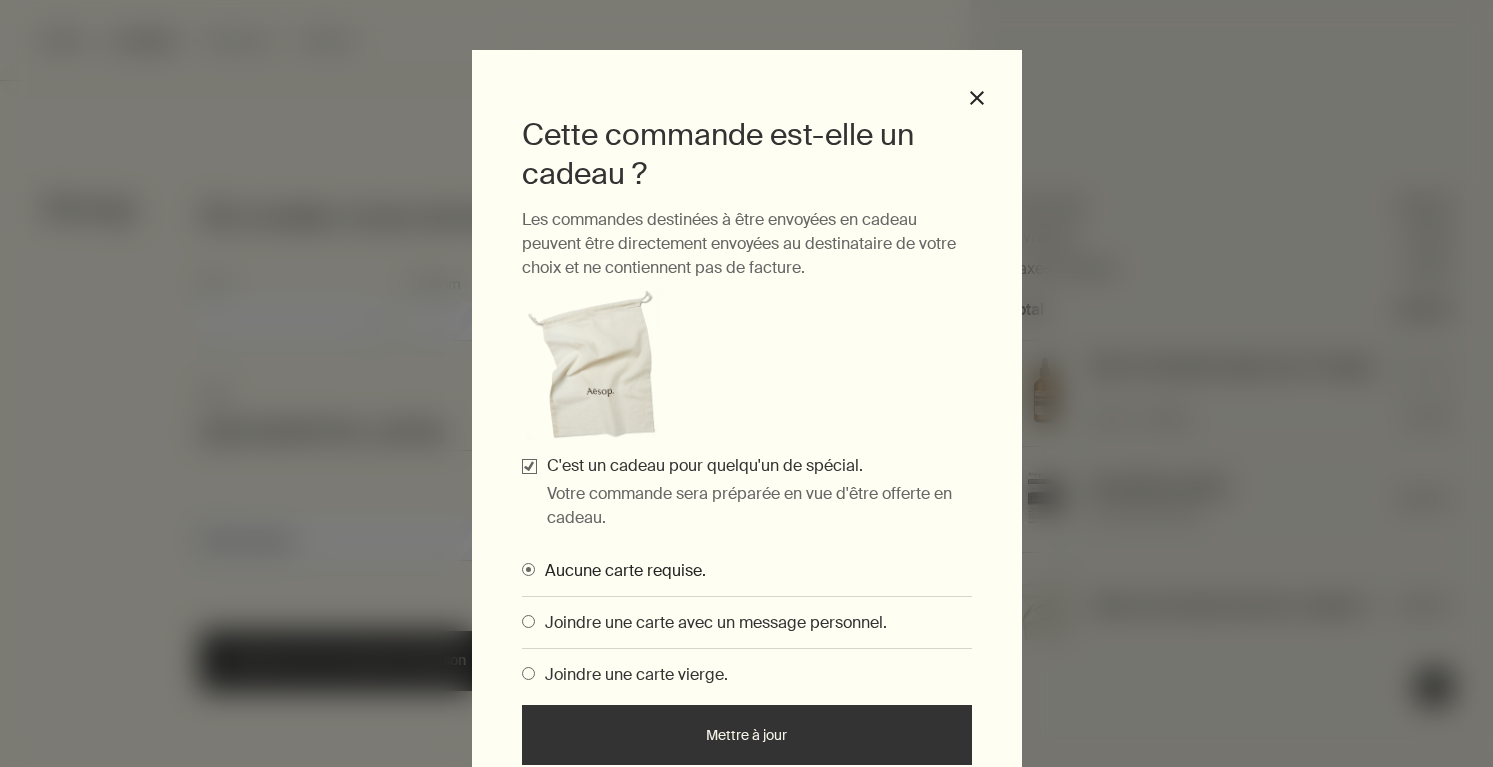 click on "Mettre à jour" at bounding box center (747, 735) 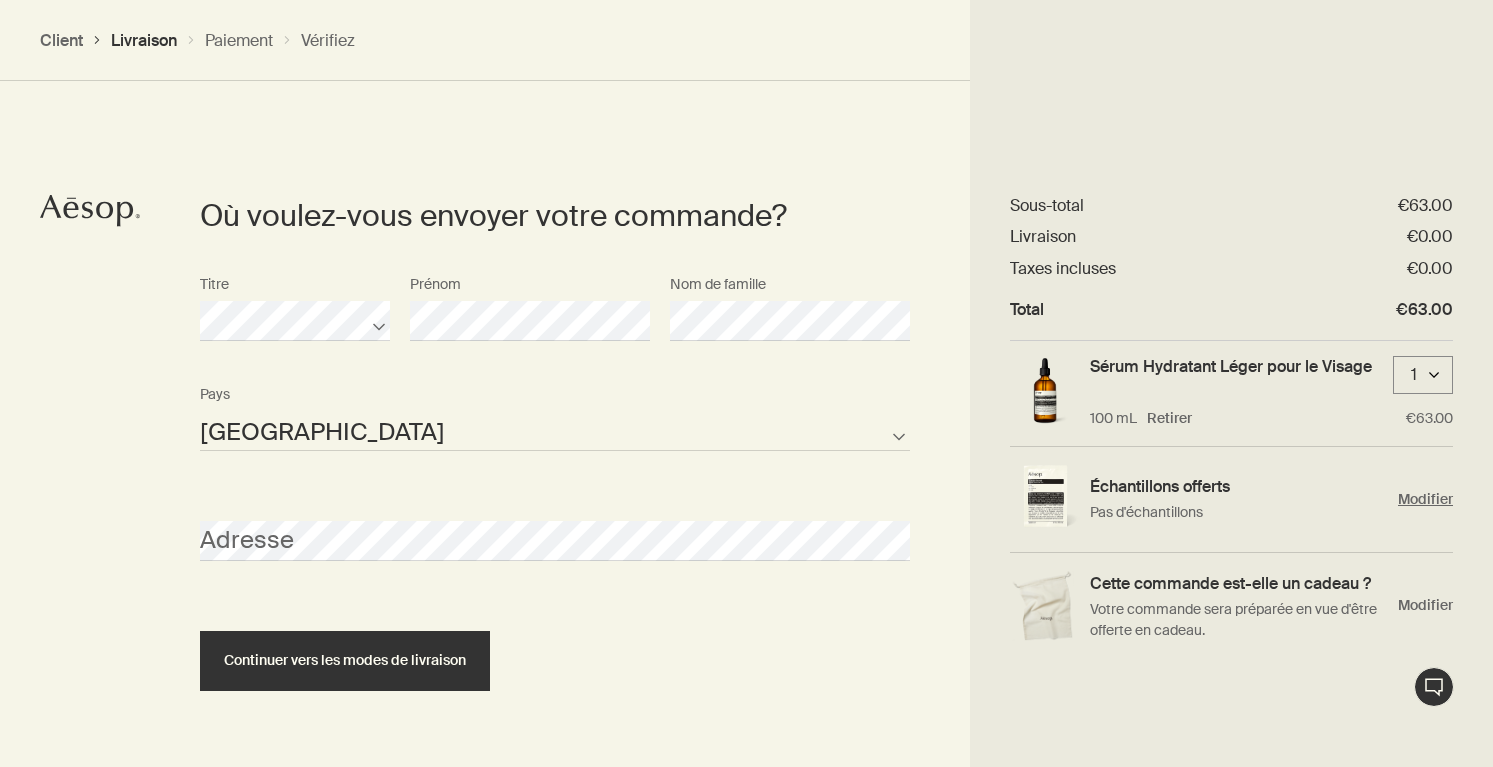 click on "Modifier" at bounding box center [1425, 499] 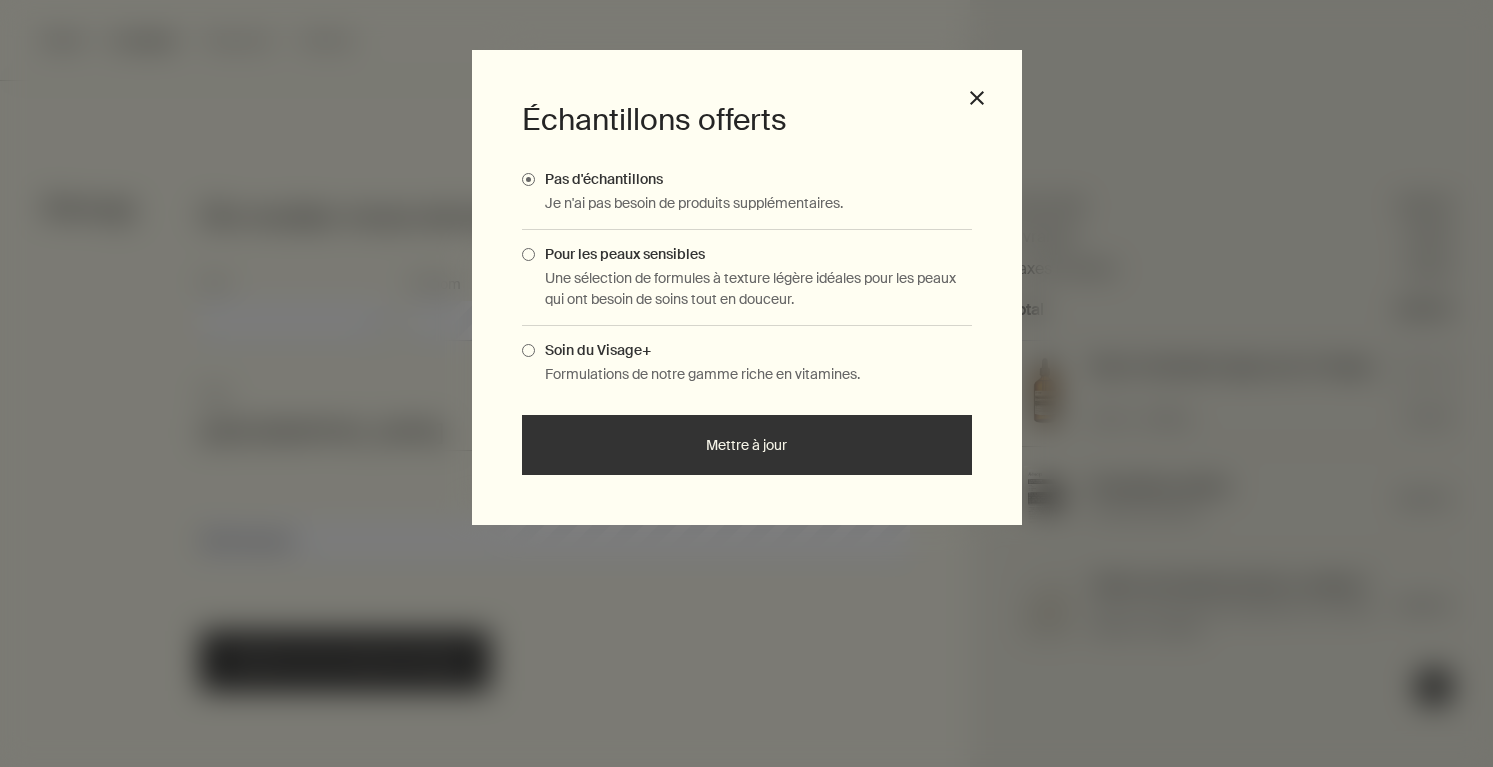 click on "Soin du Visage+" at bounding box center (593, 350) 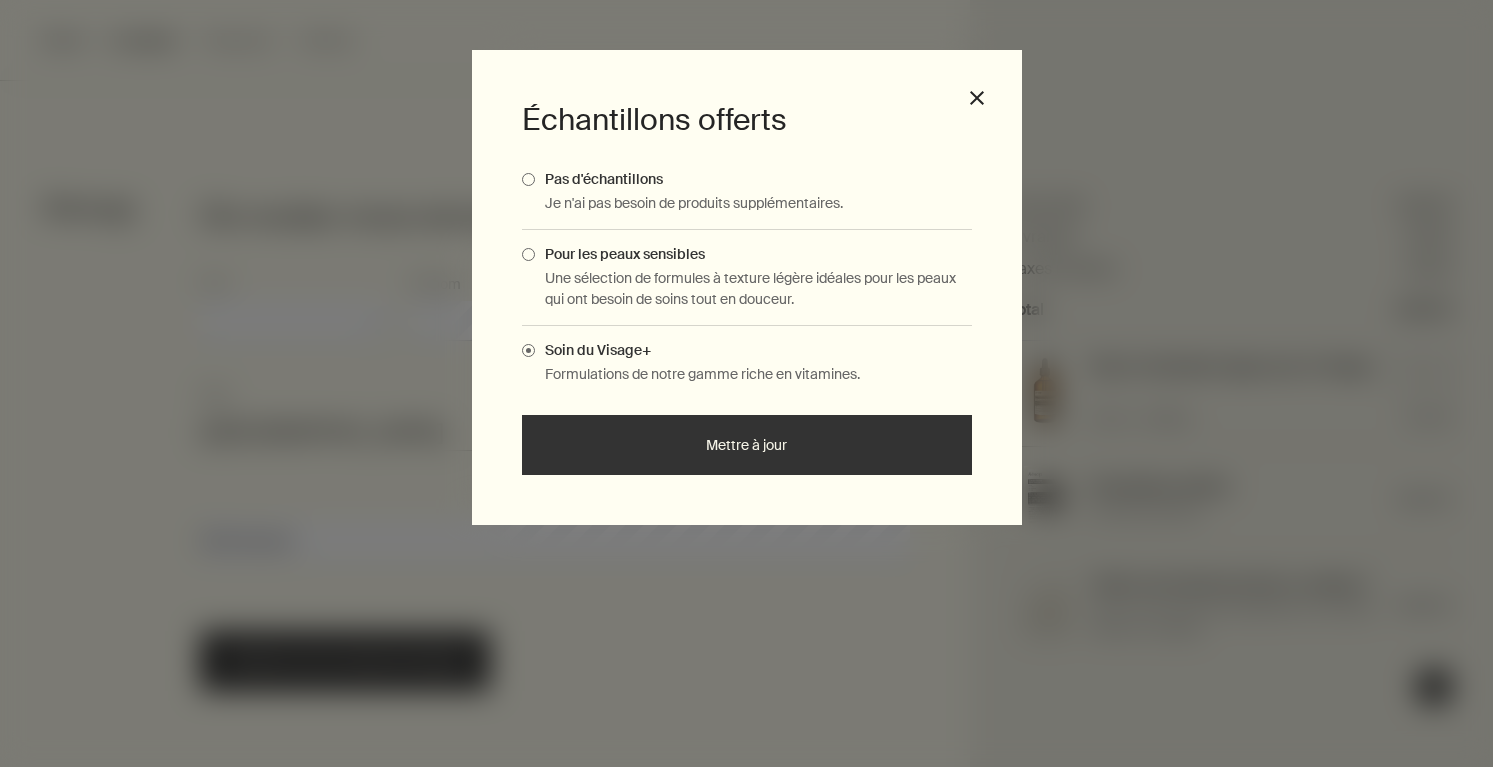 click on "Mettre à jour" at bounding box center [747, 445] 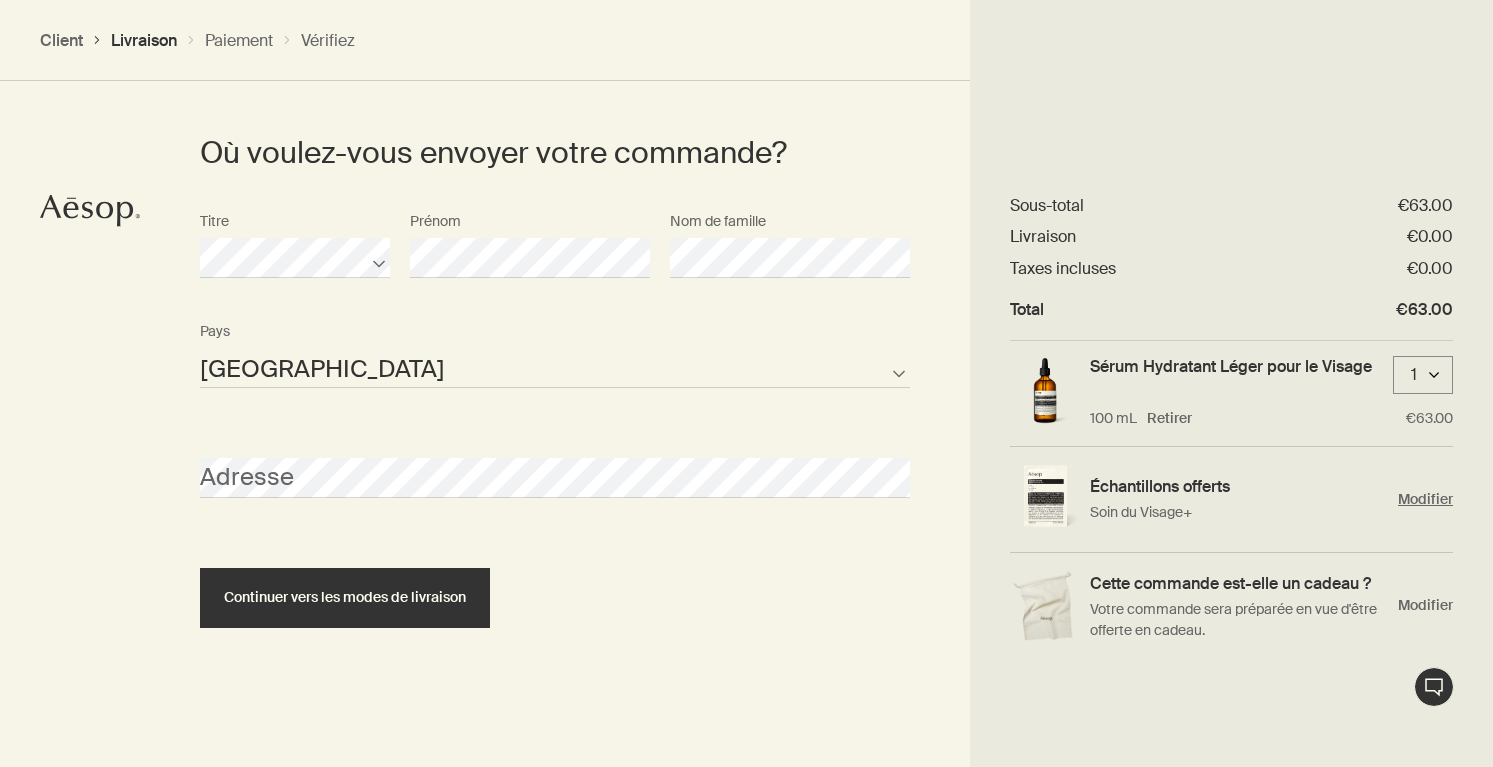 scroll, scrollTop: 509, scrollLeft: 0, axis: vertical 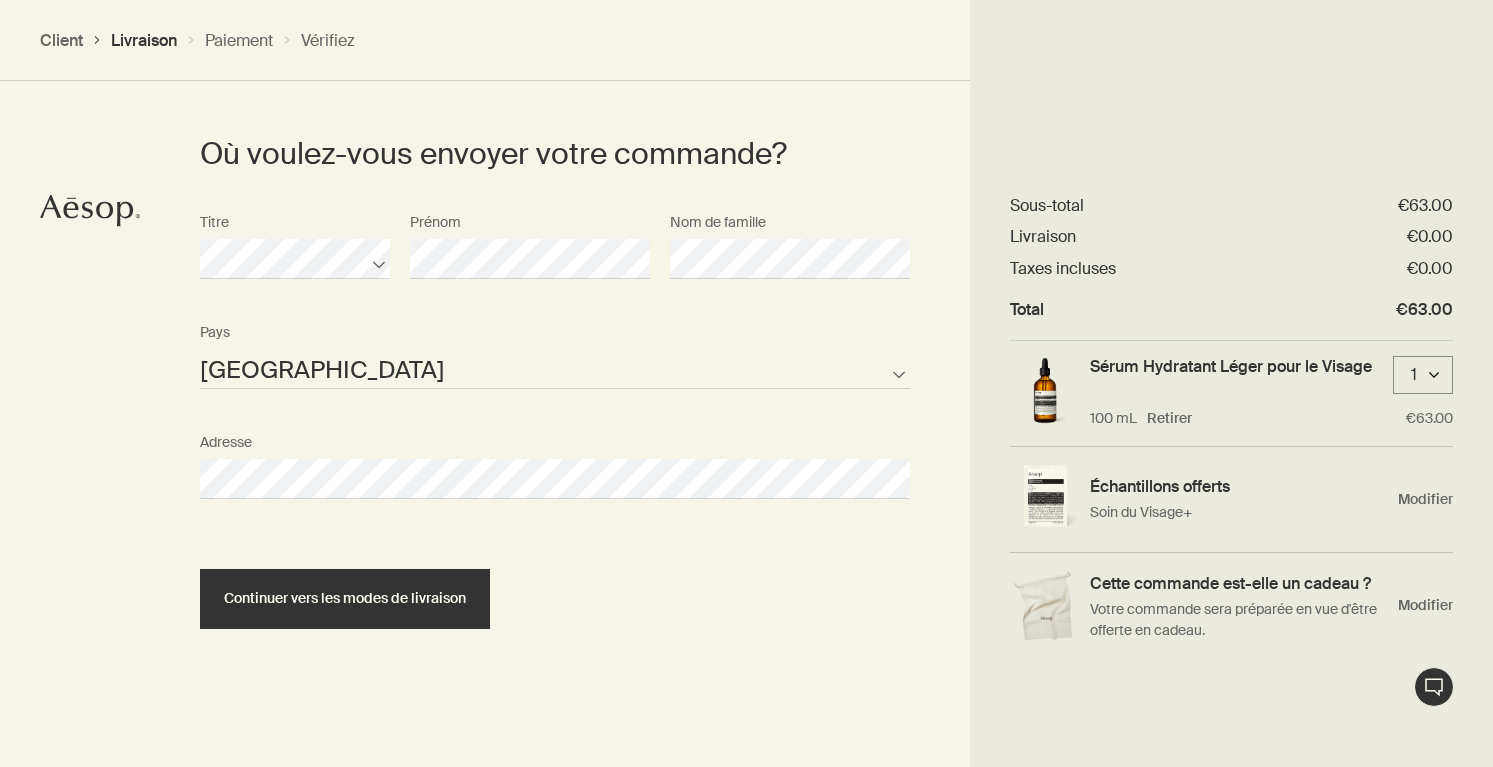 select on "FR" 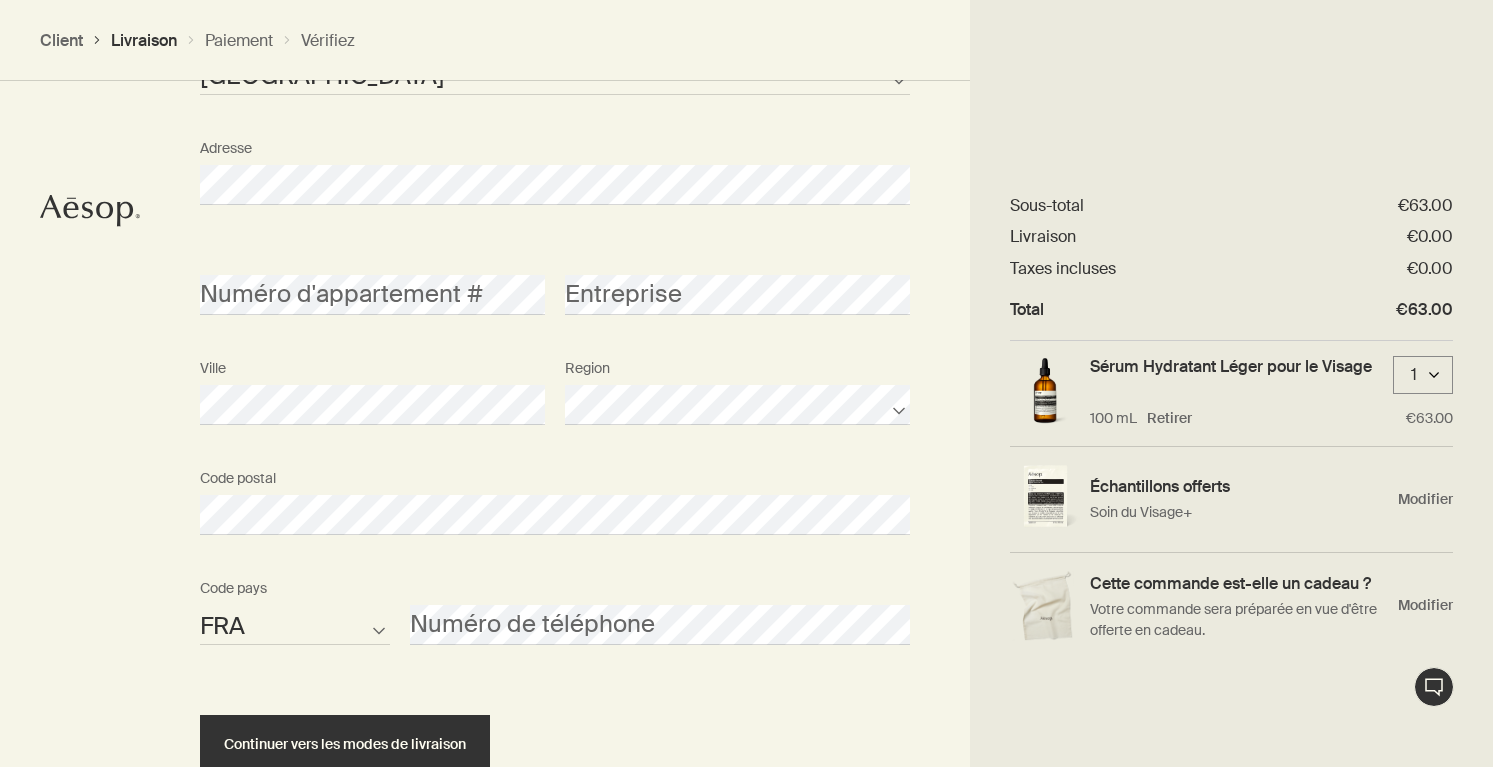 scroll, scrollTop: 793, scrollLeft: 0, axis: vertical 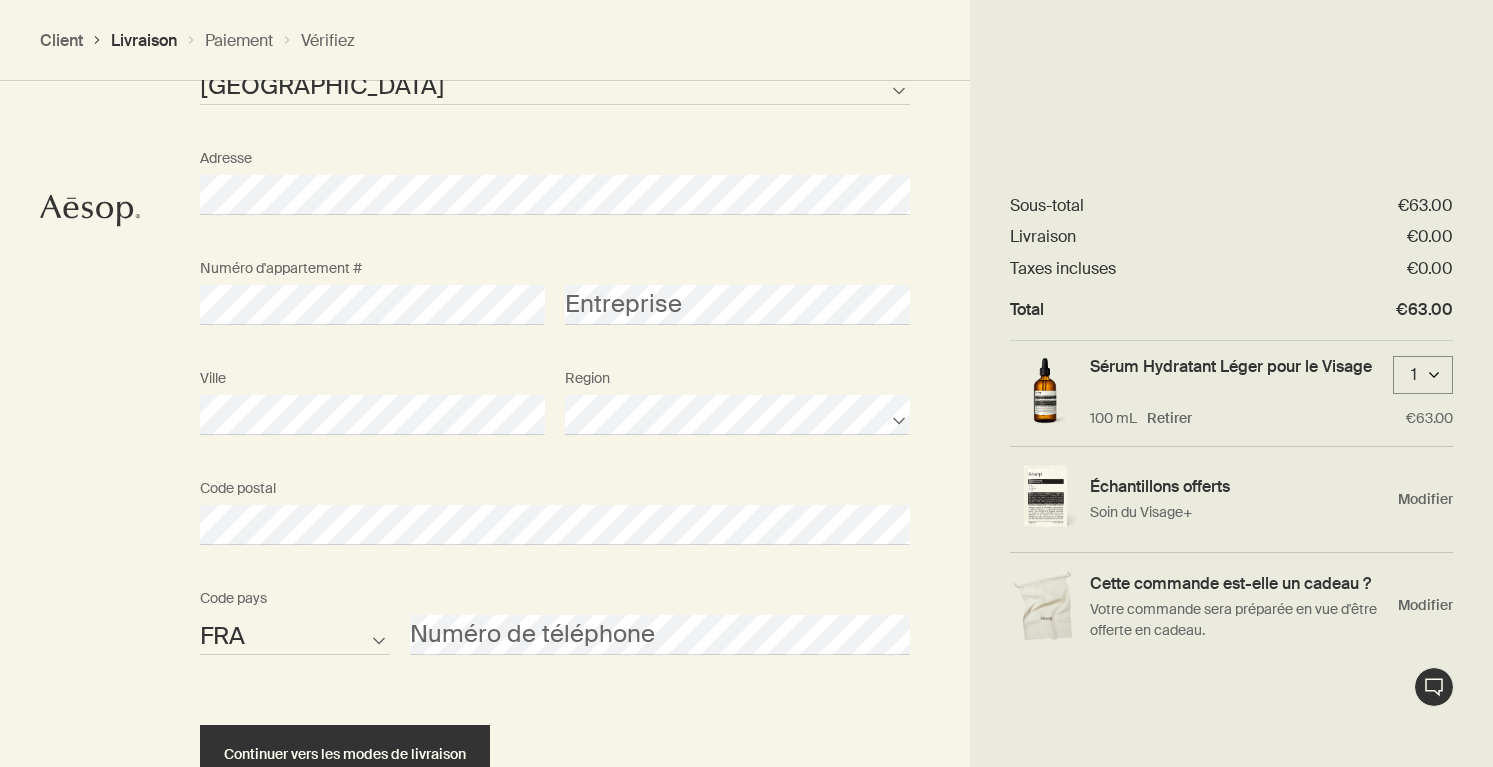 drag, startPoint x: 407, startPoint y: 282, endPoint x: 75, endPoint y: 426, distance: 361.88397 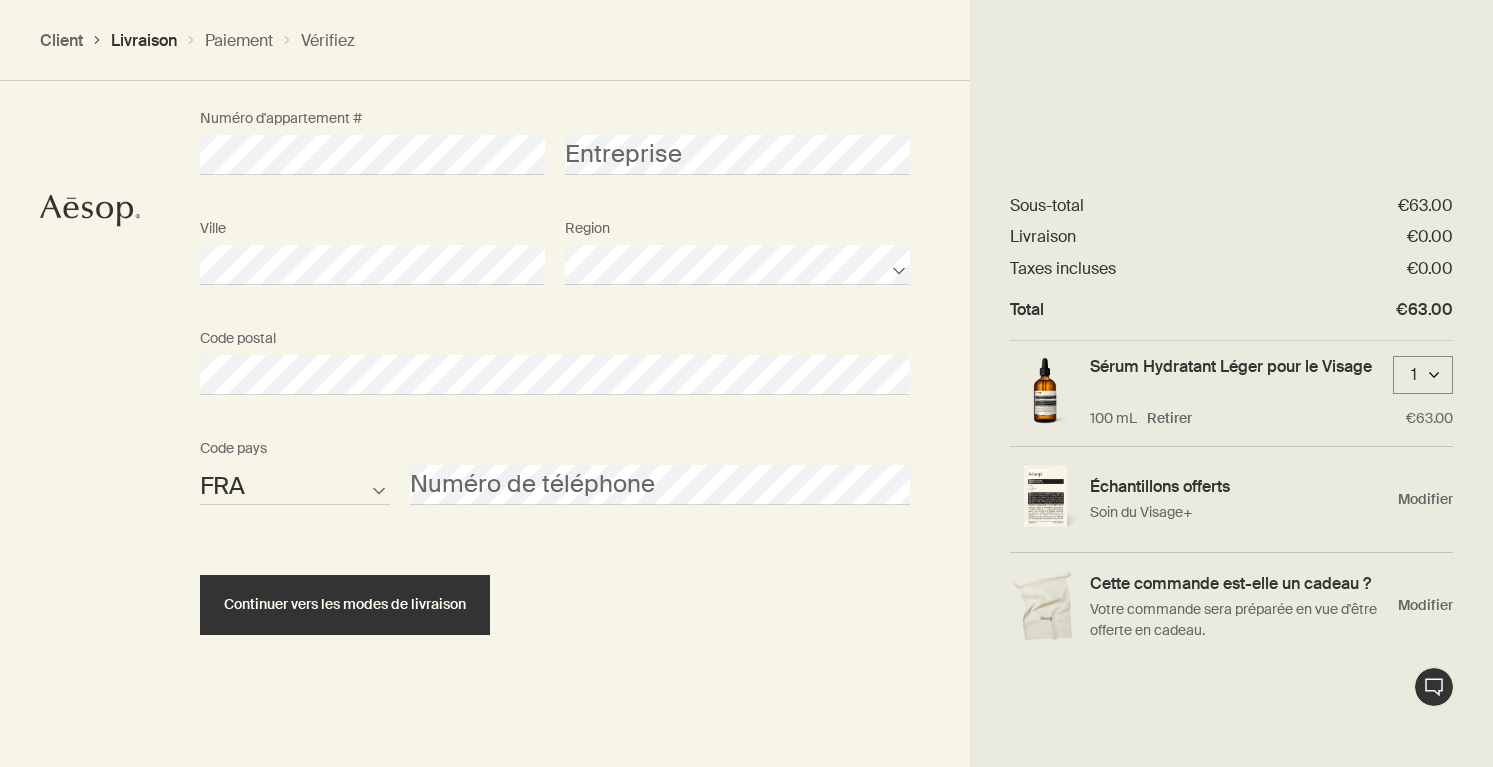scroll, scrollTop: 942, scrollLeft: 0, axis: vertical 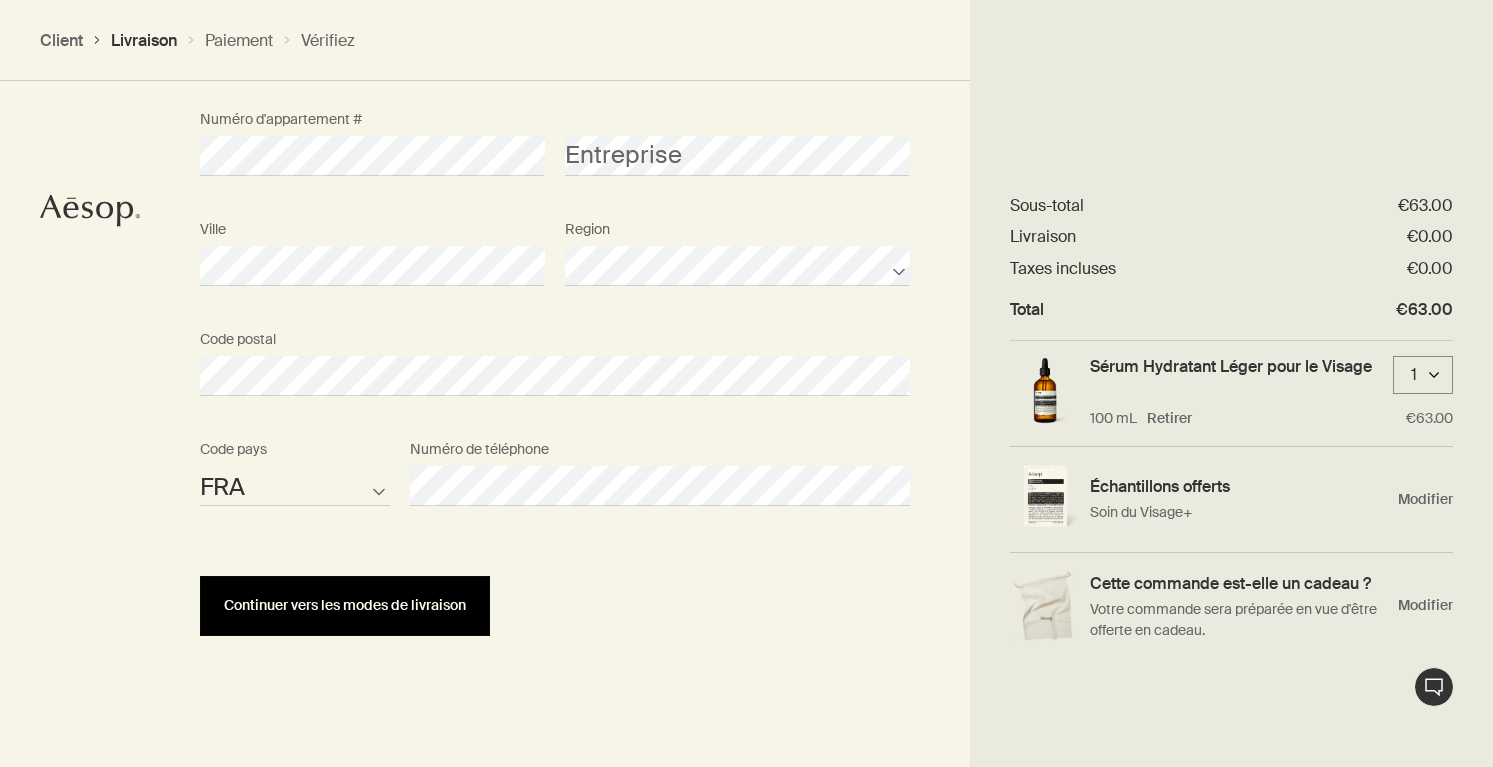 click on "Continuer vers les modes de livraison" at bounding box center [345, 605] 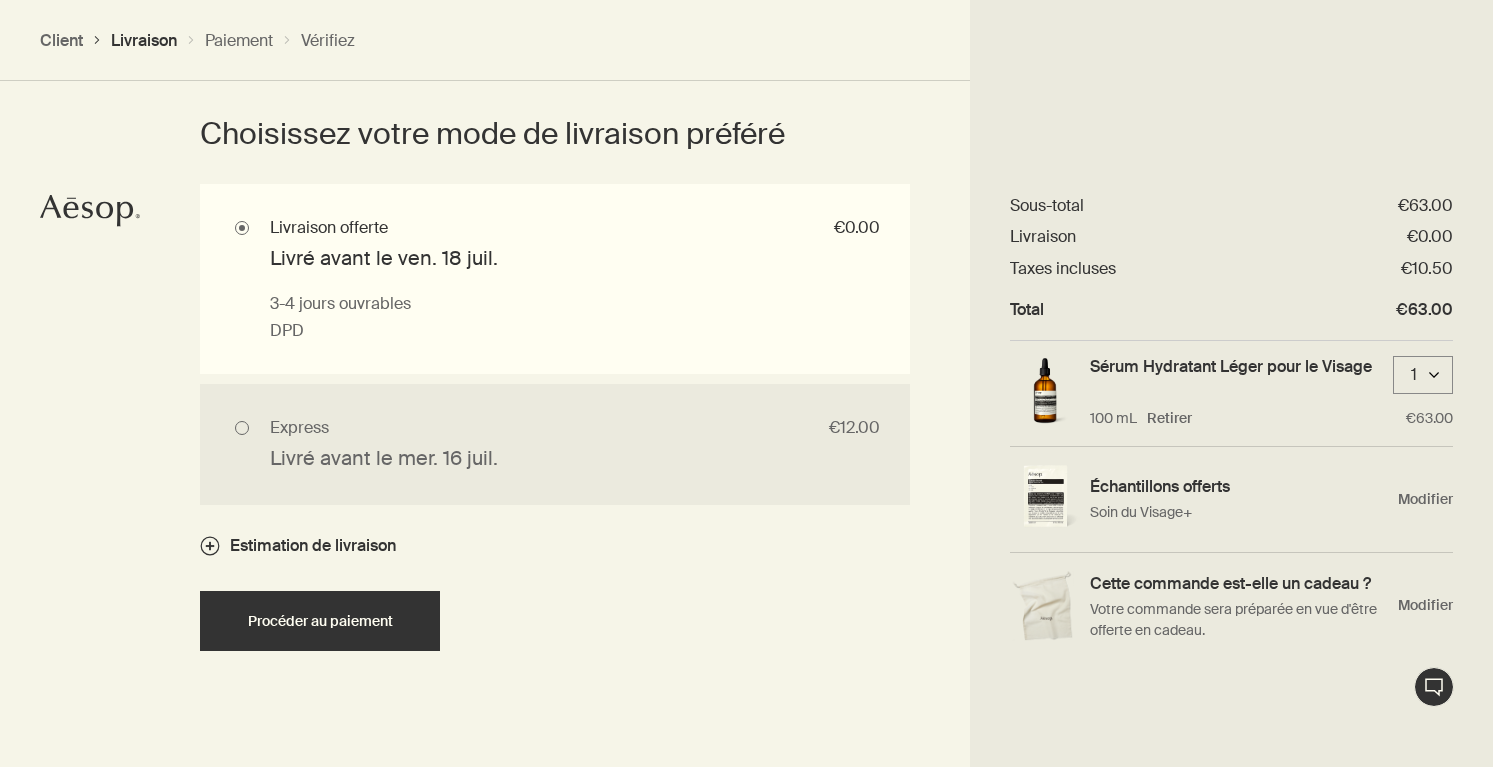 scroll, scrollTop: 1401, scrollLeft: 0, axis: vertical 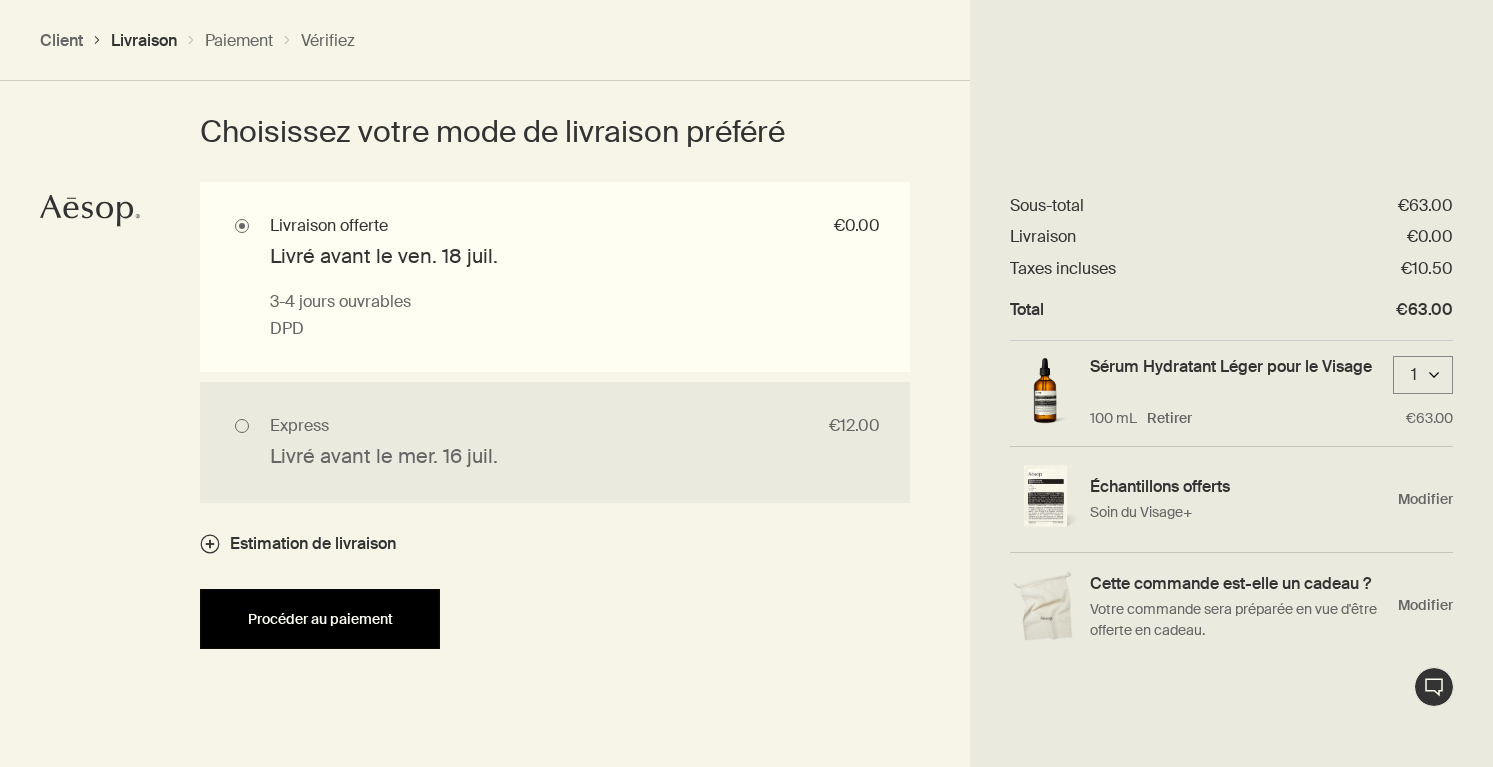 click on "Procéder au paiement" at bounding box center (320, 619) 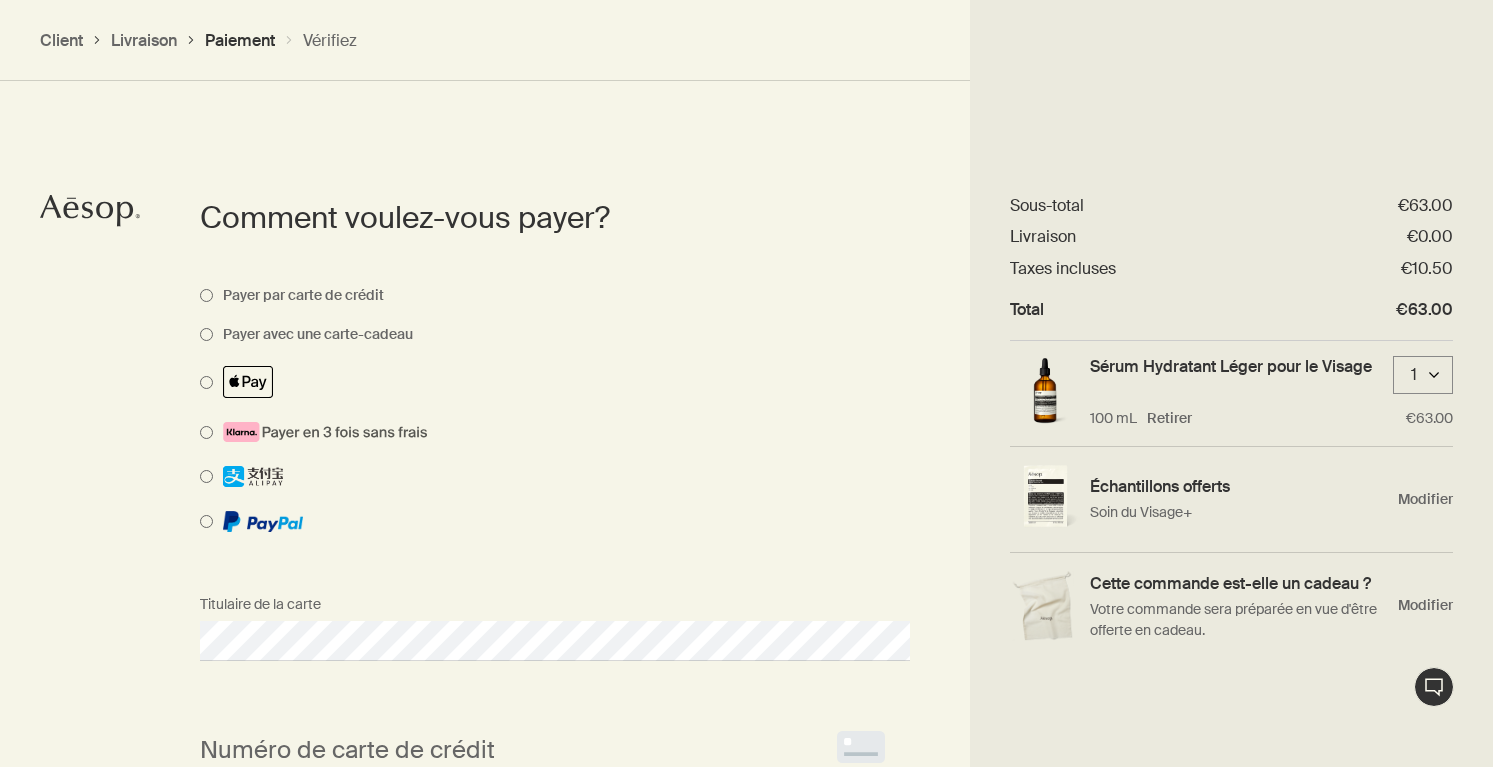 scroll, scrollTop: 1042, scrollLeft: 0, axis: vertical 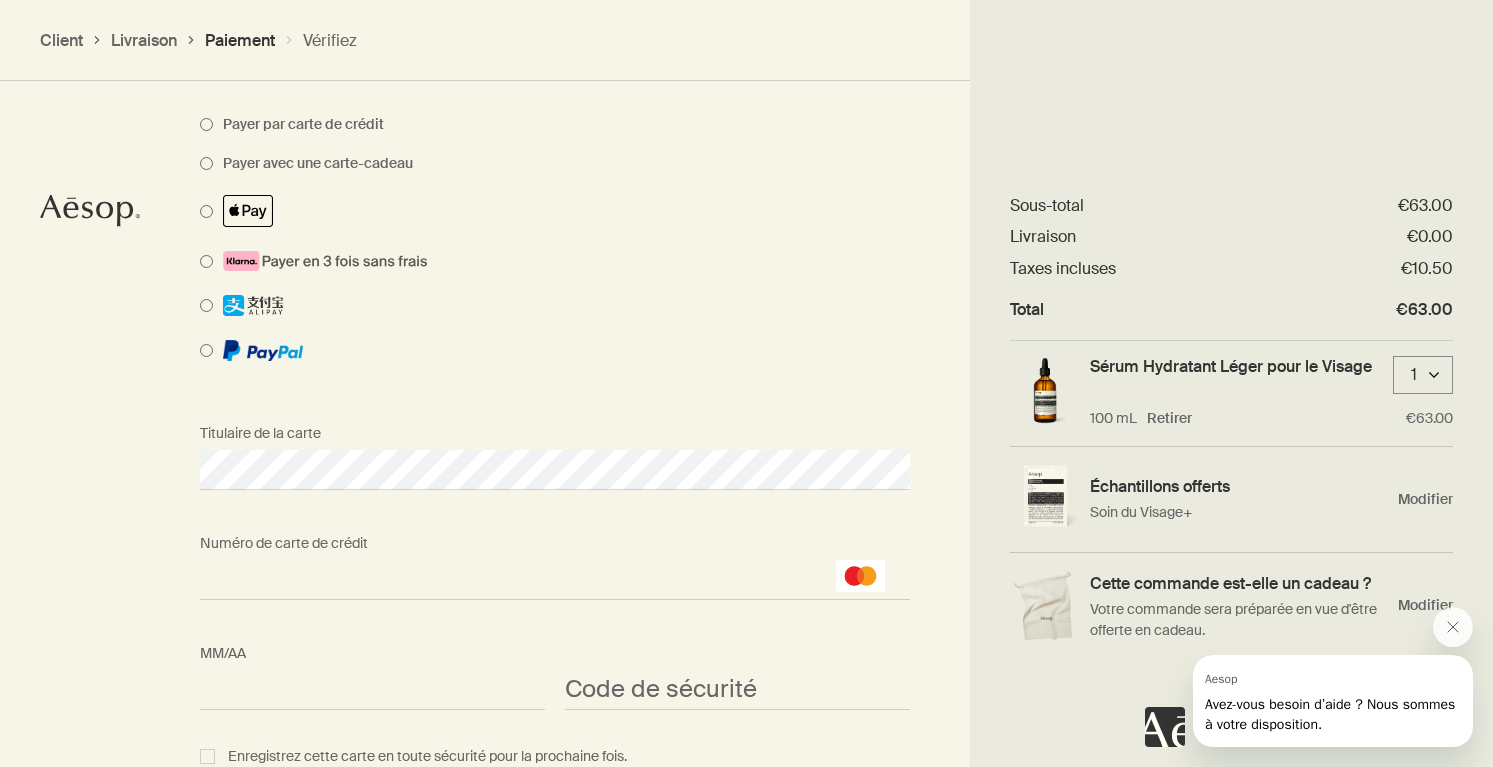 click on "<p>Your browser does not support iframes.</p>" at bounding box center (737, 690) 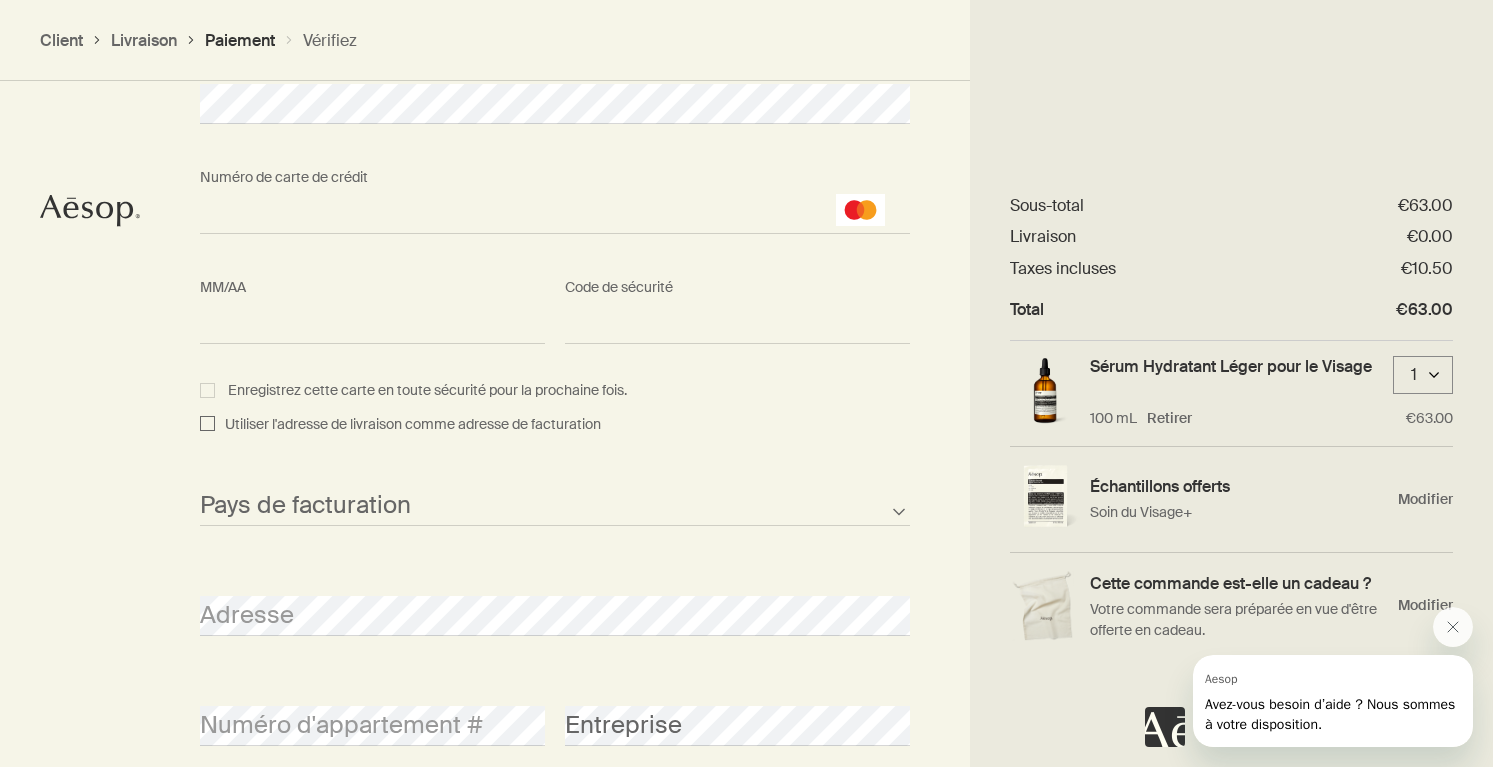 scroll, scrollTop: 1581, scrollLeft: 0, axis: vertical 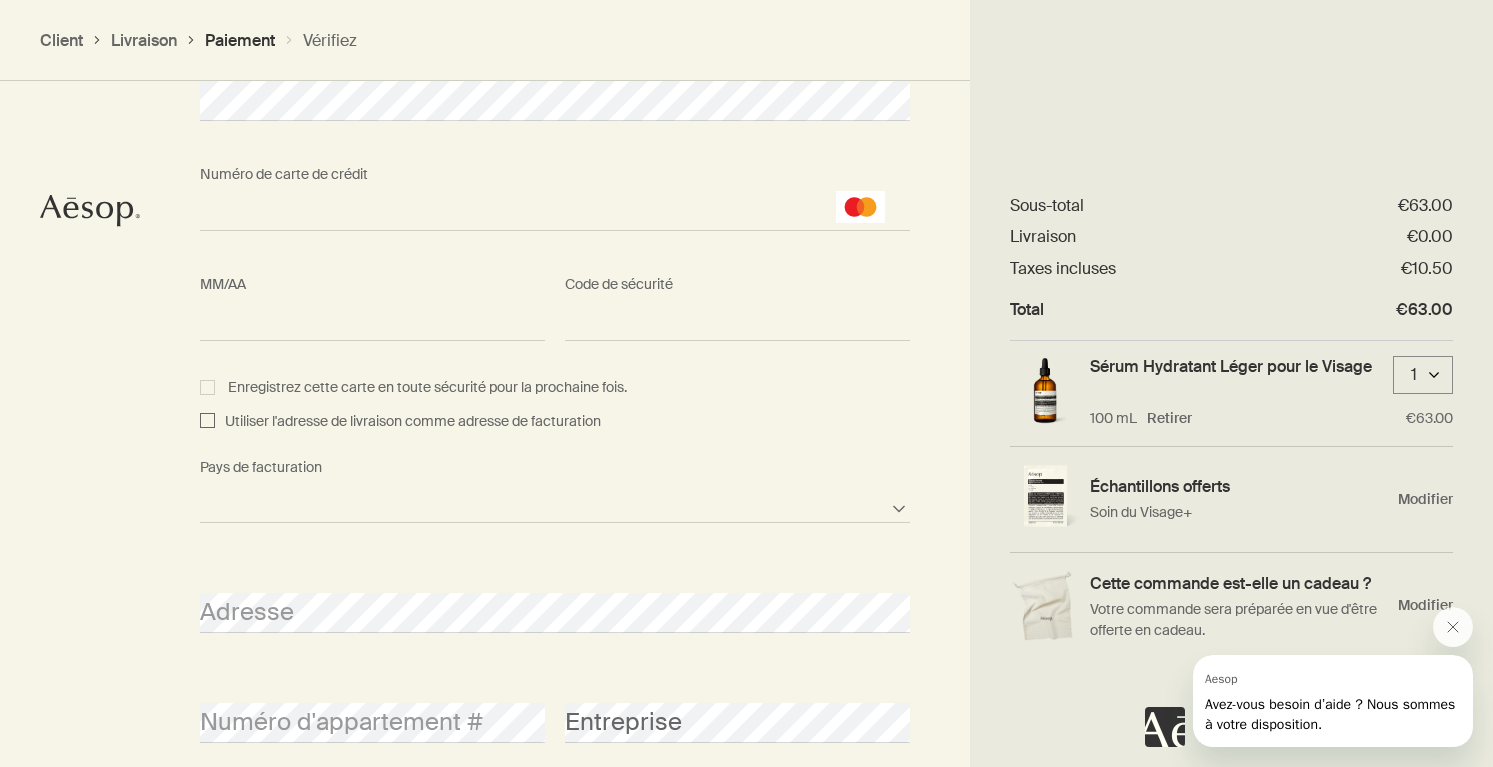 select on "FR" 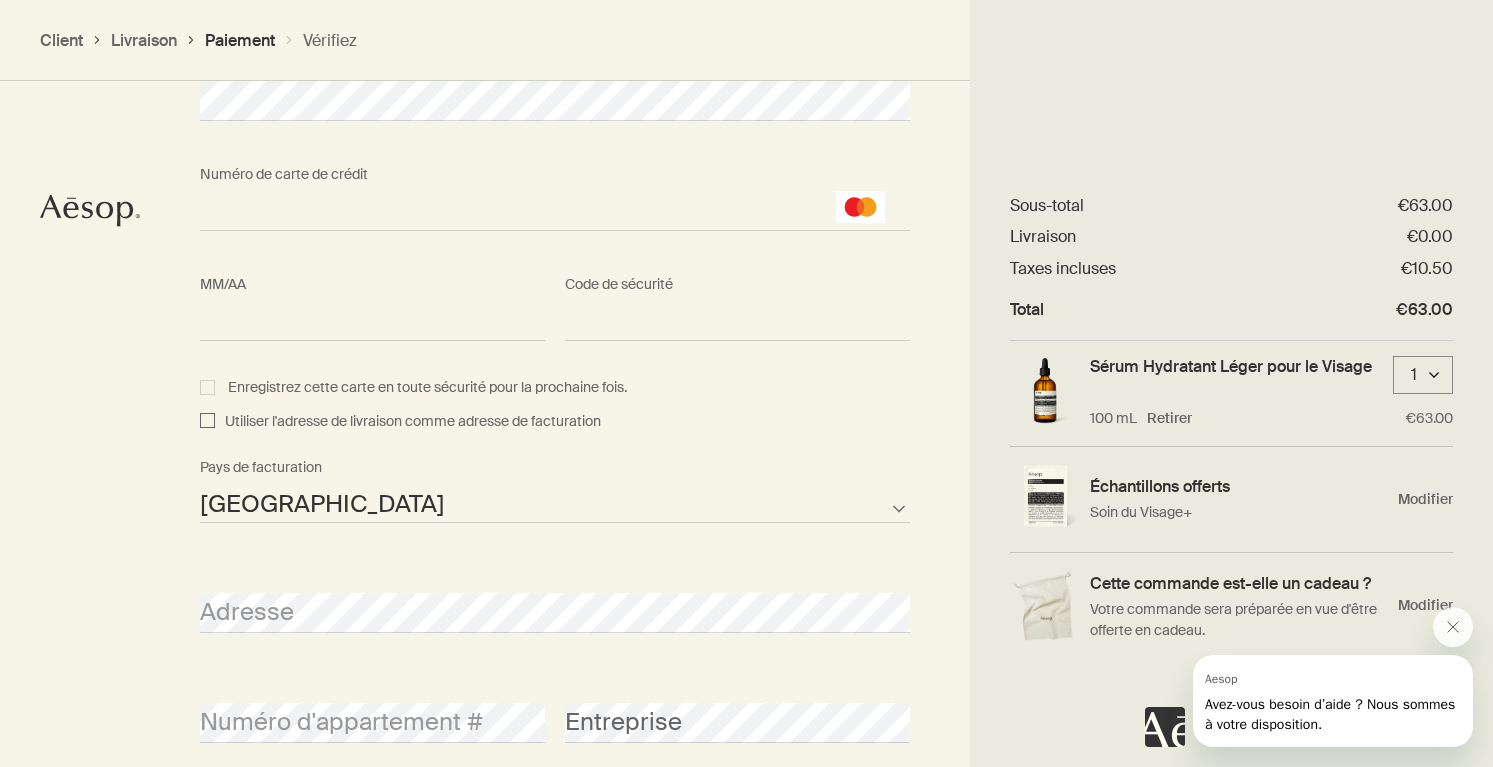 select on "FR" 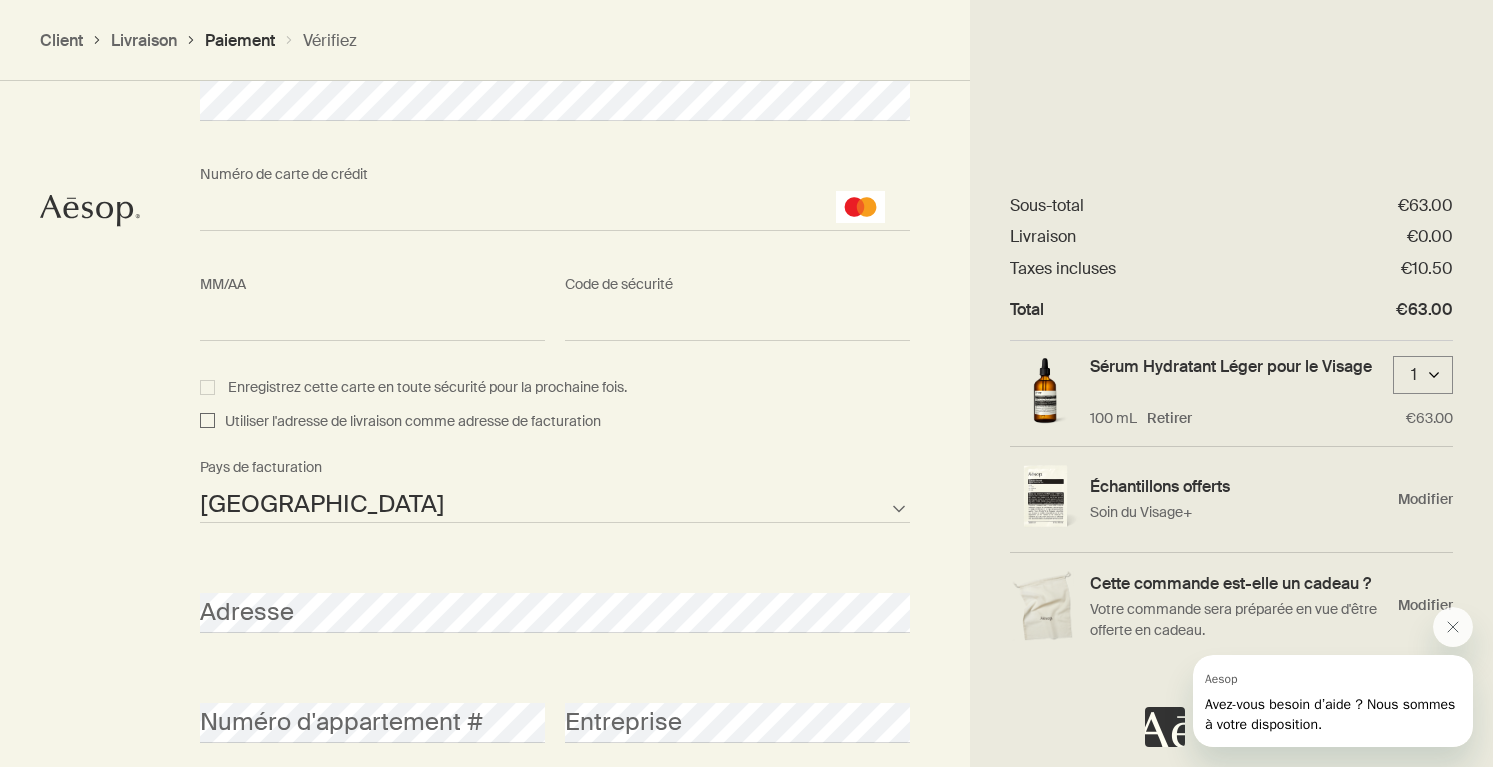 click on "Utiliser l'adresse de livraison comme adresse de facturation" at bounding box center [408, 422] 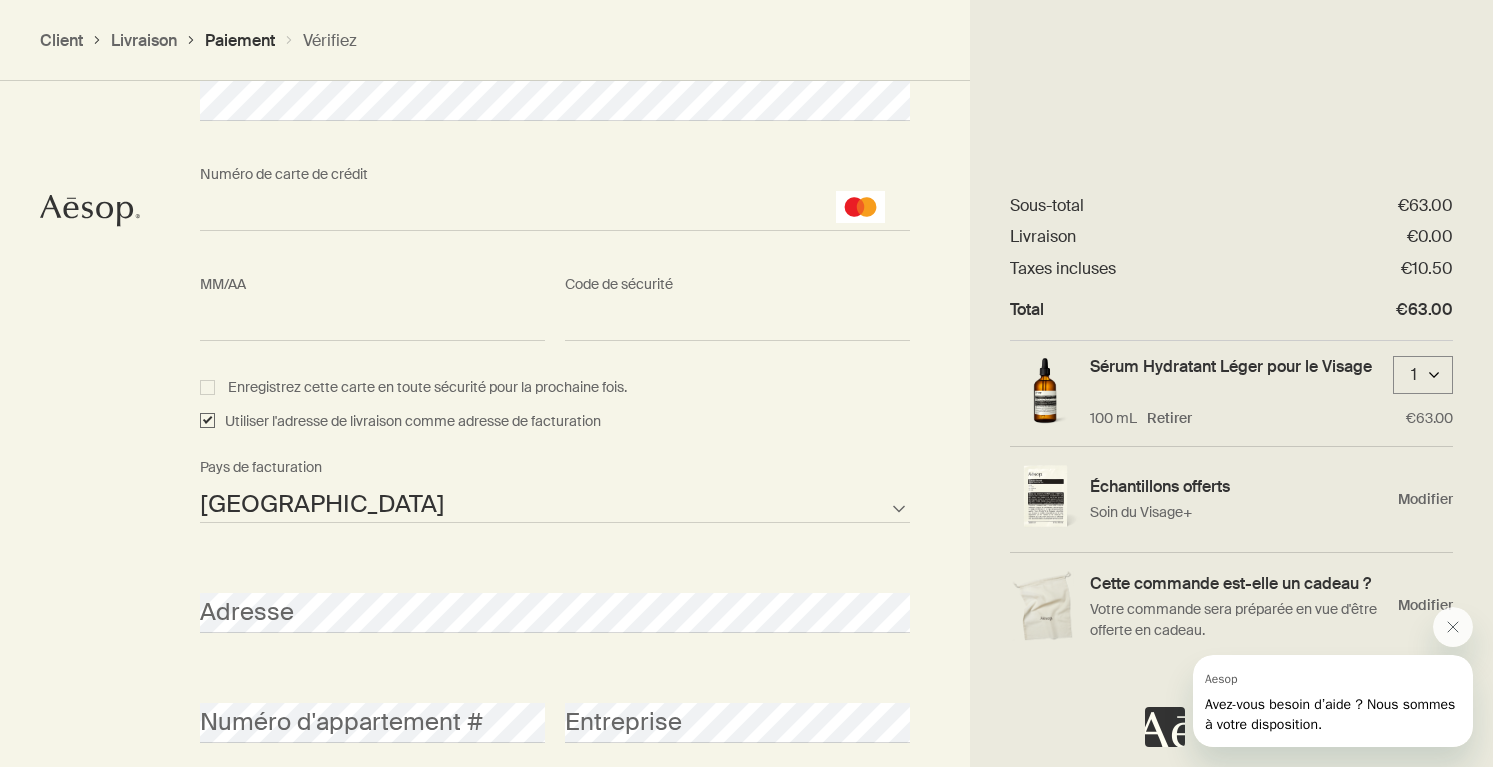 checkbox on "true" 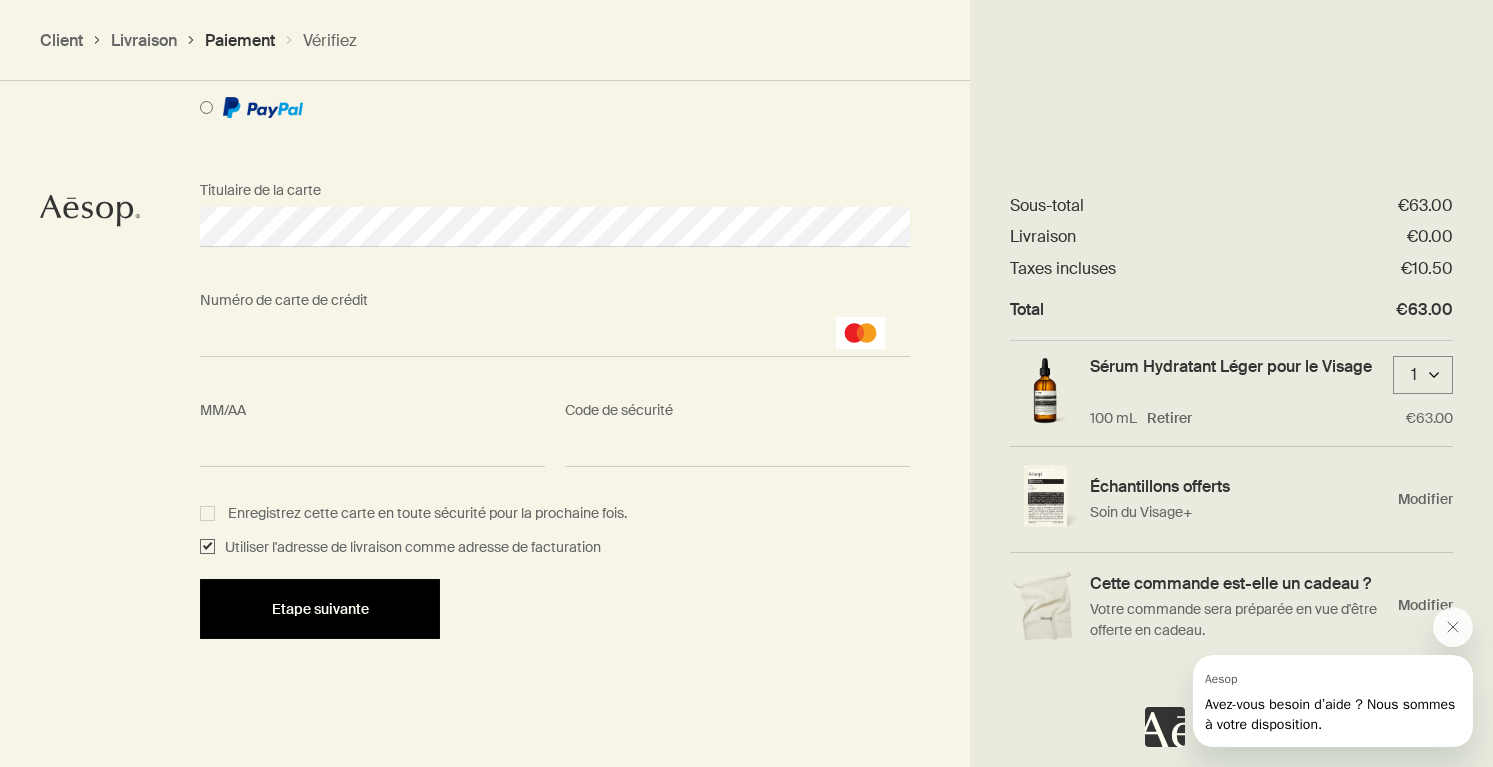 click on "Etape suivante" at bounding box center (320, 609) 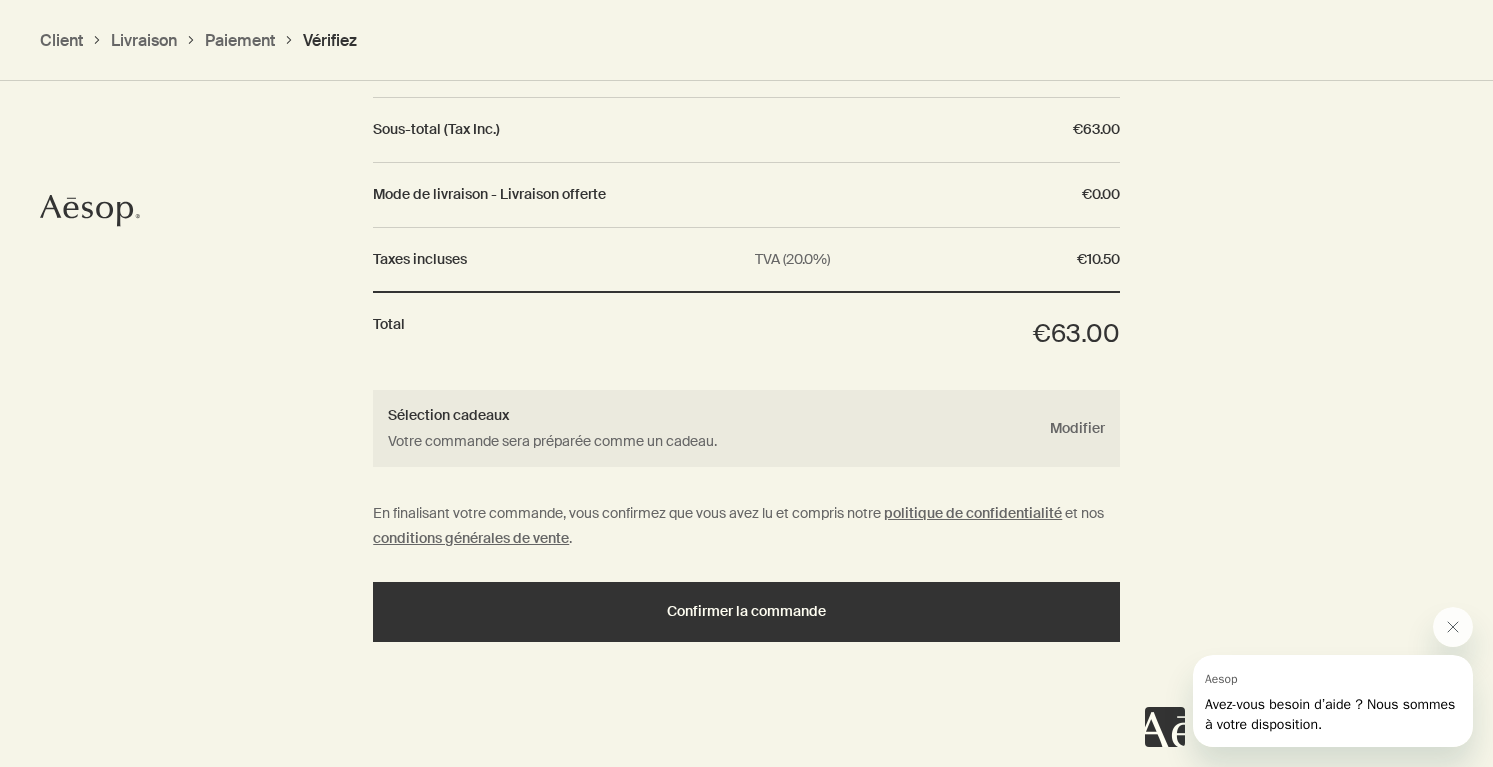 scroll, scrollTop: 1962, scrollLeft: 0, axis: vertical 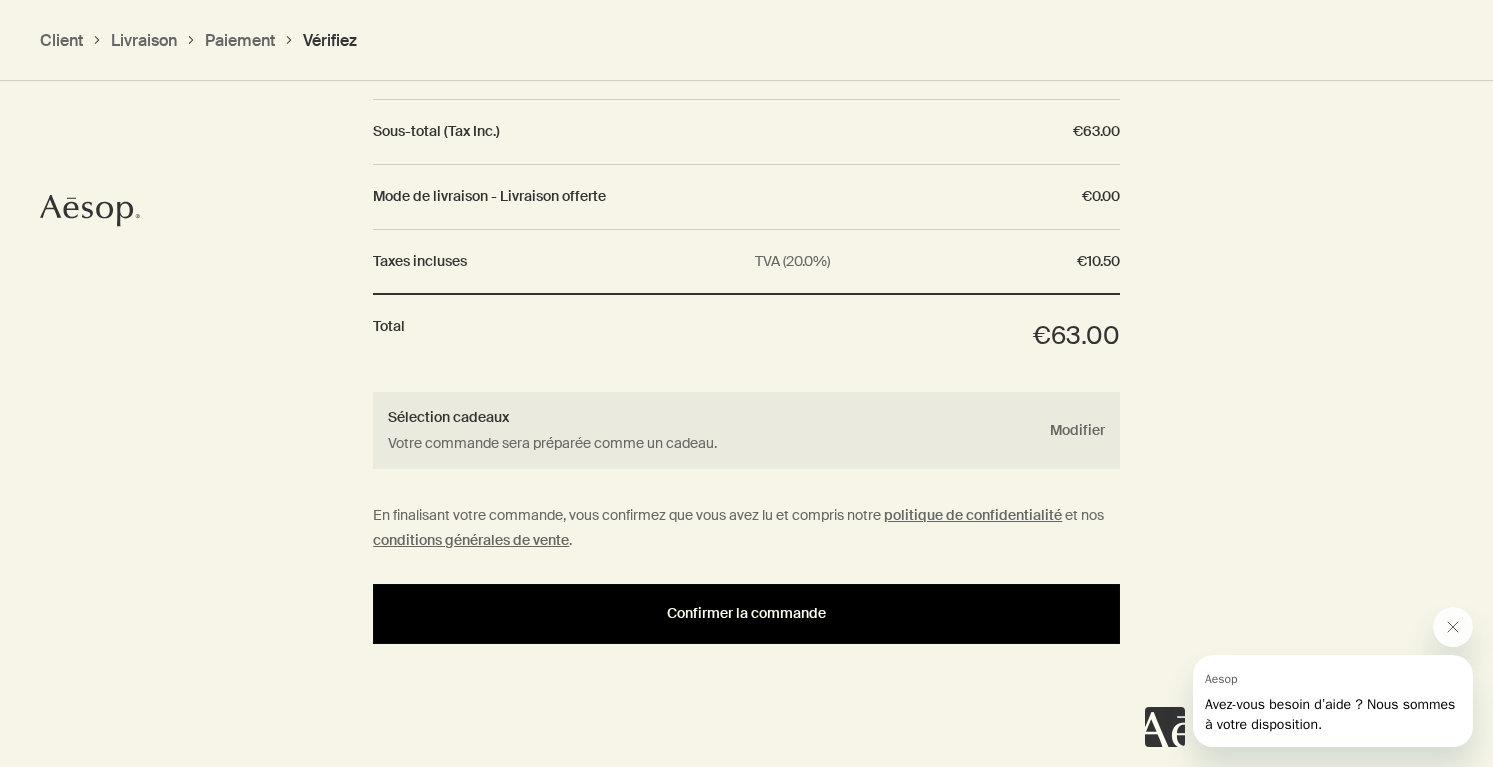 click on "Confirmer la commande" at bounding box center [746, 614] 